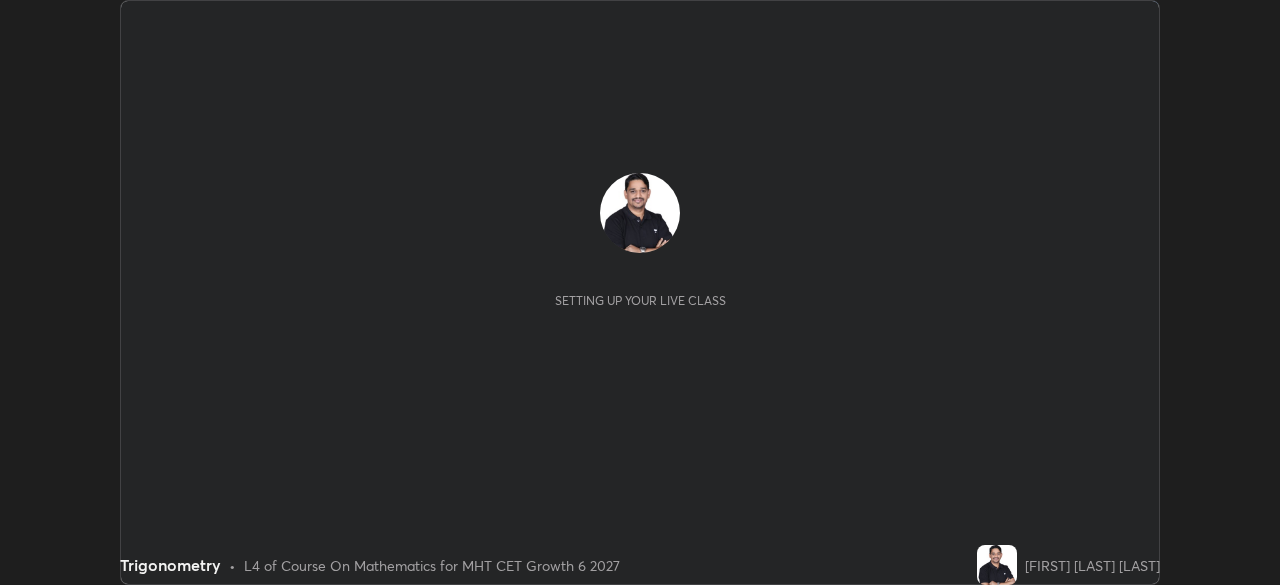 scroll, scrollTop: 0, scrollLeft: 0, axis: both 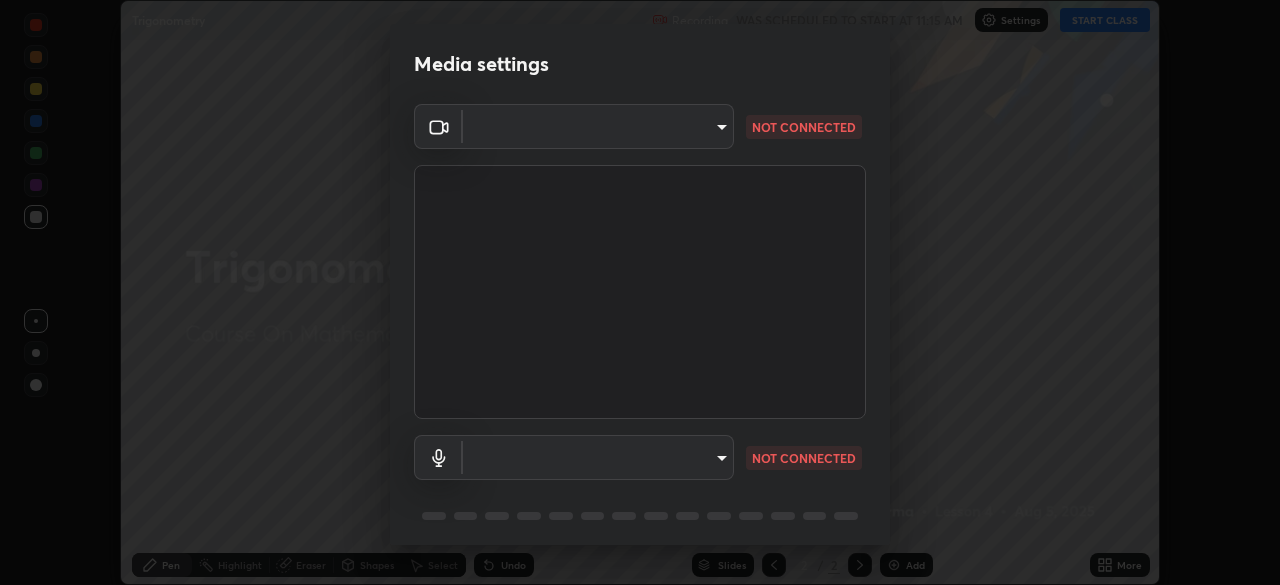 type on "aa5dc0d8d5ea0cb844018183298f8d64bfb23ffc92fce9be5d89ceada4911c6b" 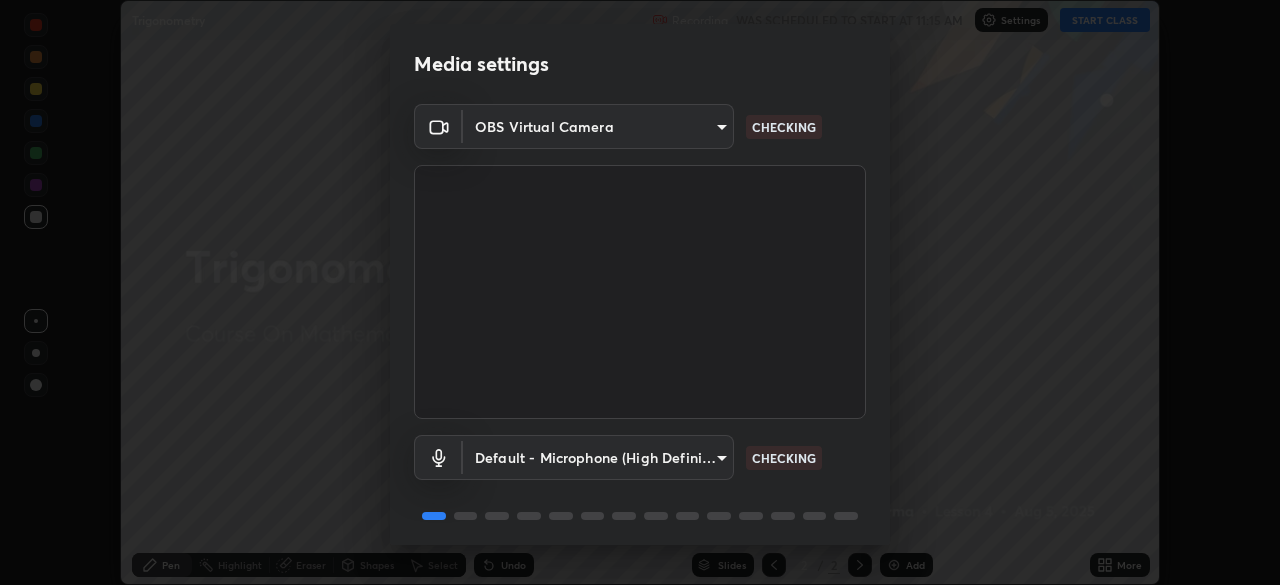 scroll, scrollTop: 71, scrollLeft: 0, axis: vertical 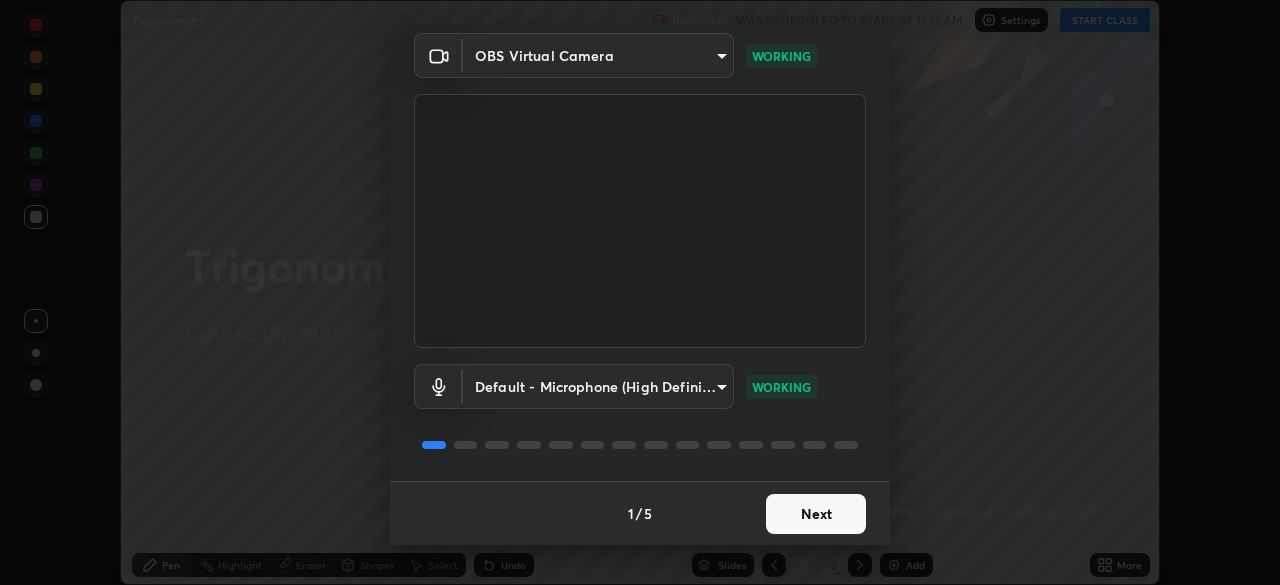 click on "Erase all Trigonometry Recording WAS SCHEDULED TO START AT  11:15 AM Settings START CLASS Setting up your live class Trigonometry • L4 of Course On Mathematics for MHT CET Growth 6 2027 [FIRST] [LAST] [LAST] Pen Highlight Eraser Shapes Select Undo Slides 2 / 2 Add More No doubts shared Encourage your learners to ask a doubt for better clarity Report an issue Reason for reporting Buffering Chat not working Audio - Video sync issue Educator video quality low ​ Attach an image Report Media settings OBS Virtual Camera aa5dc0d8d5ea0cb844018183298f8d64bfb23ffc92fce9be5d89ceada4911c6b WORKING Default - Microphone (High Definition Audio Device) default WORKING 1 / 5 Next" at bounding box center [640, 292] 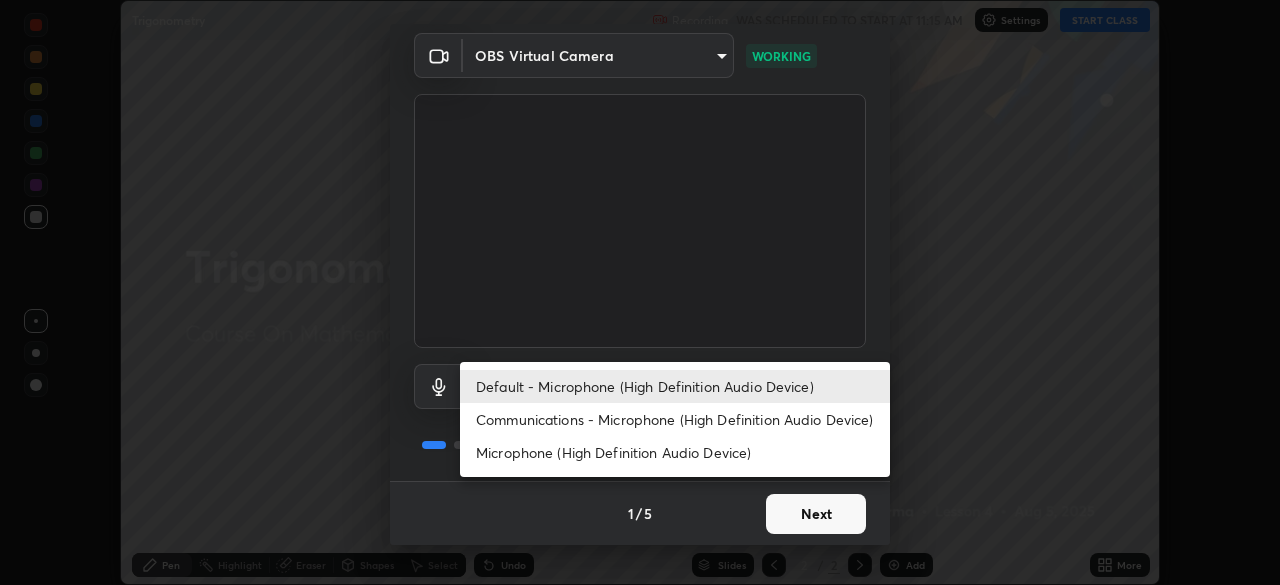 click at bounding box center [640, 292] 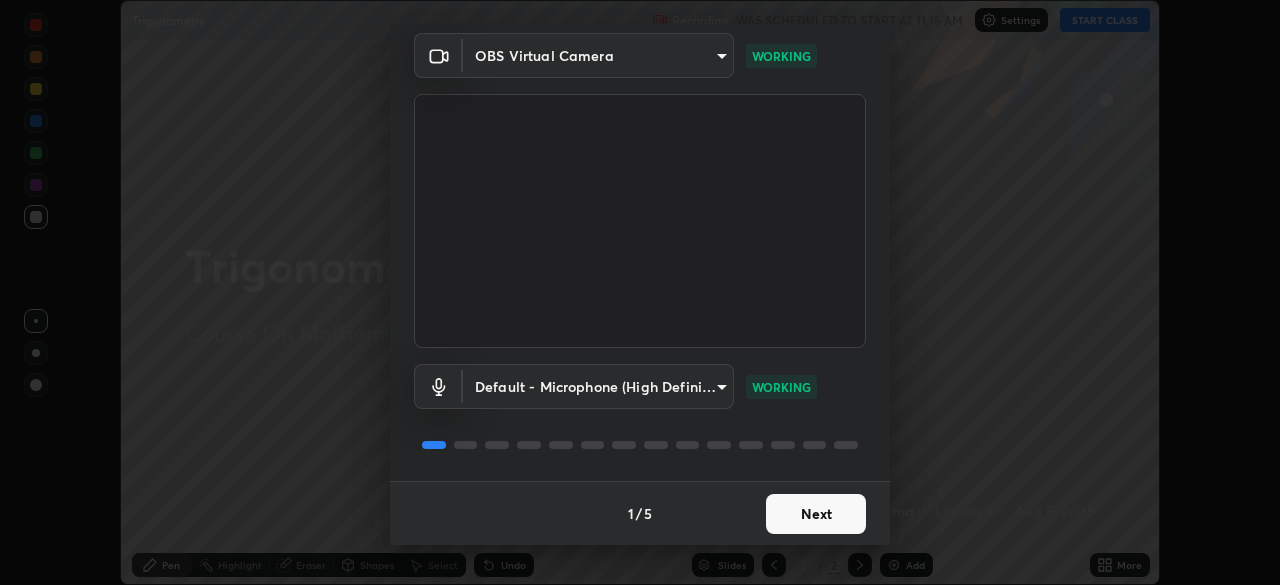 click on "Next" at bounding box center [816, 514] 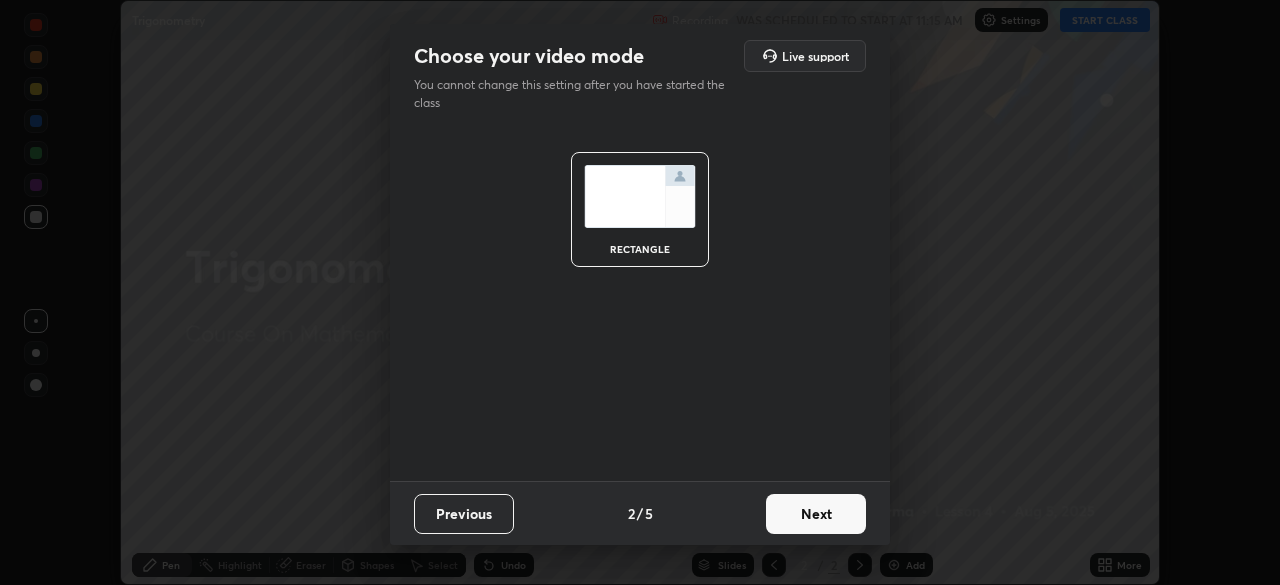 scroll, scrollTop: 0, scrollLeft: 0, axis: both 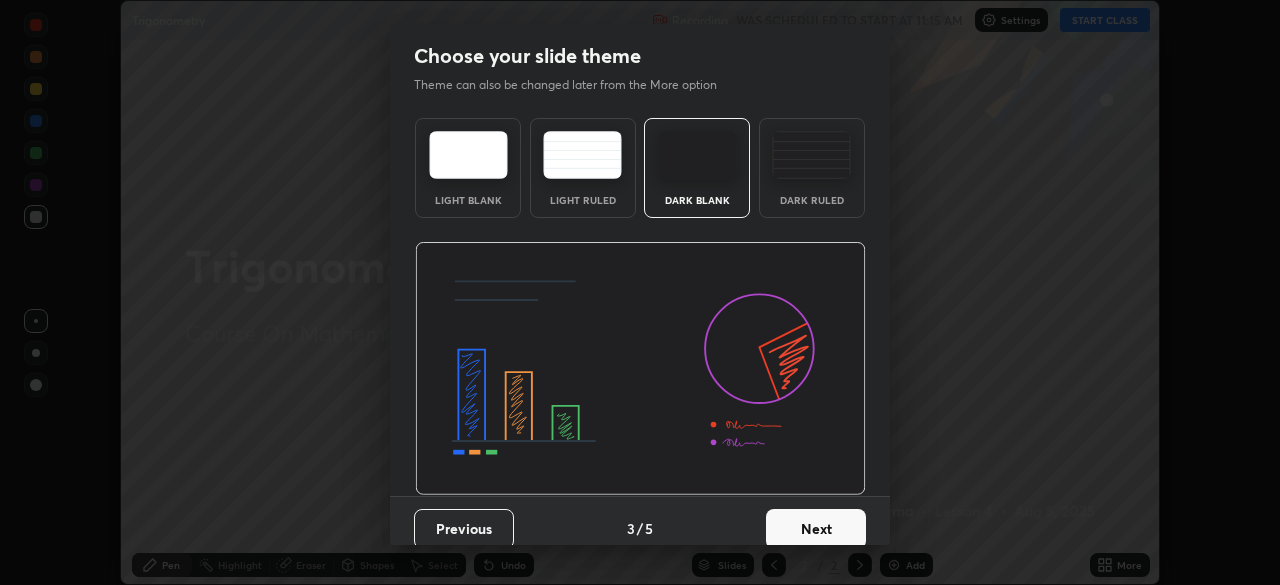 click on "Next" at bounding box center [816, 529] 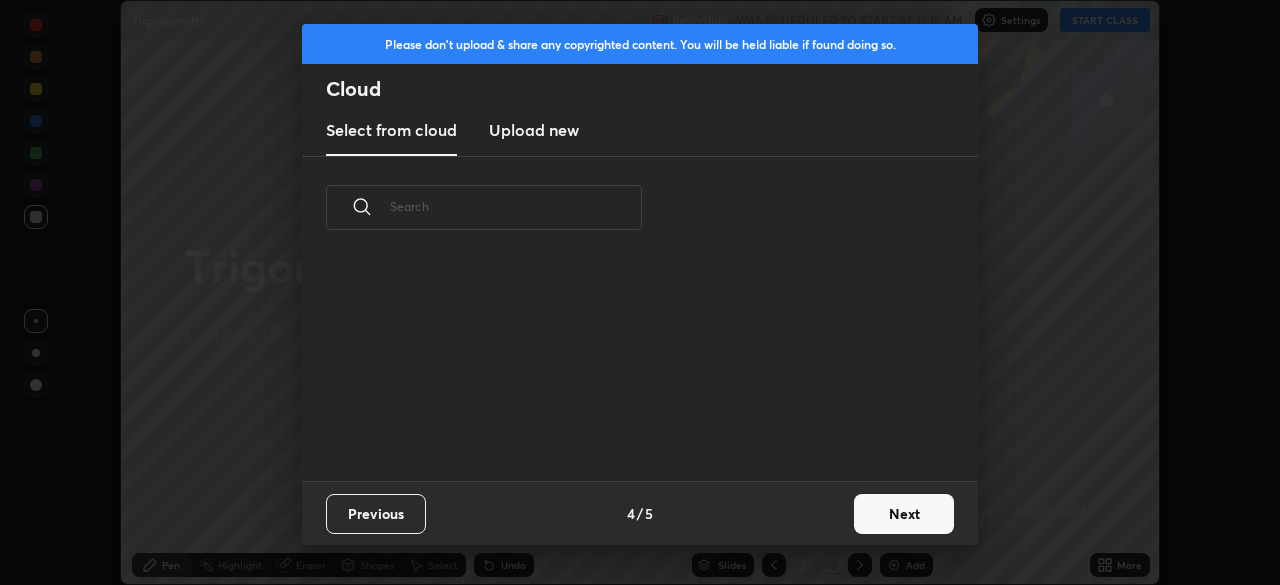 click on "Next" at bounding box center (904, 514) 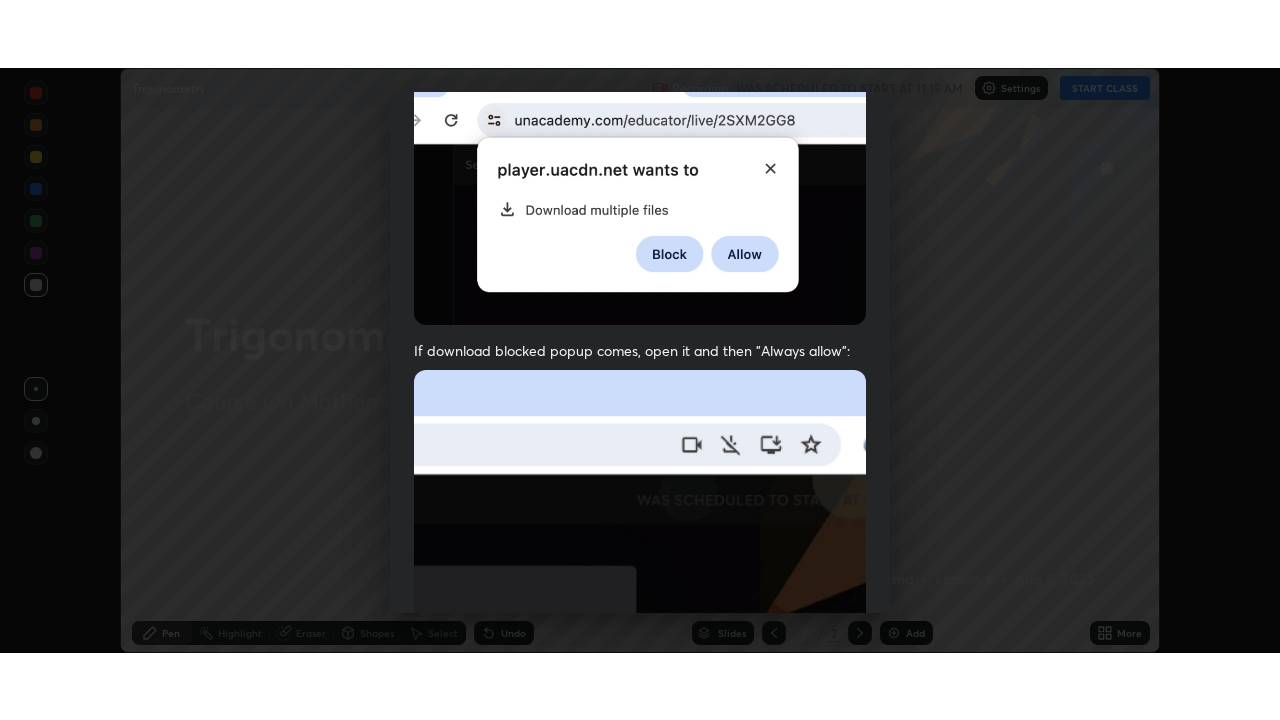 scroll, scrollTop: 479, scrollLeft: 0, axis: vertical 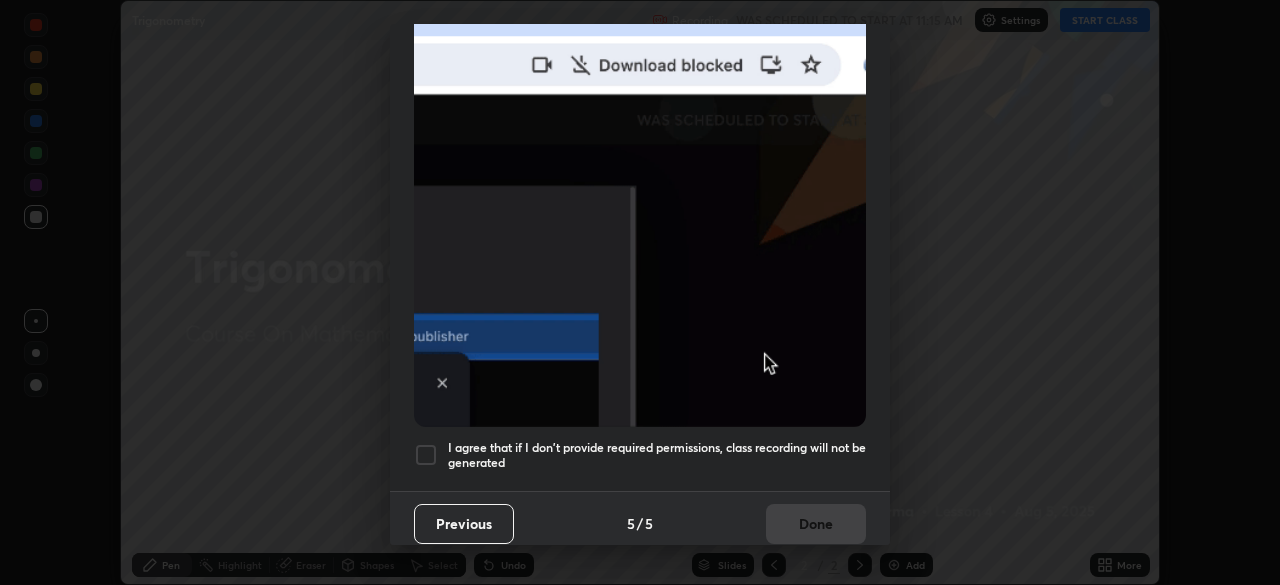 click on "I agree that if I don't provide required permissions, class recording will not be generated" at bounding box center [657, 455] 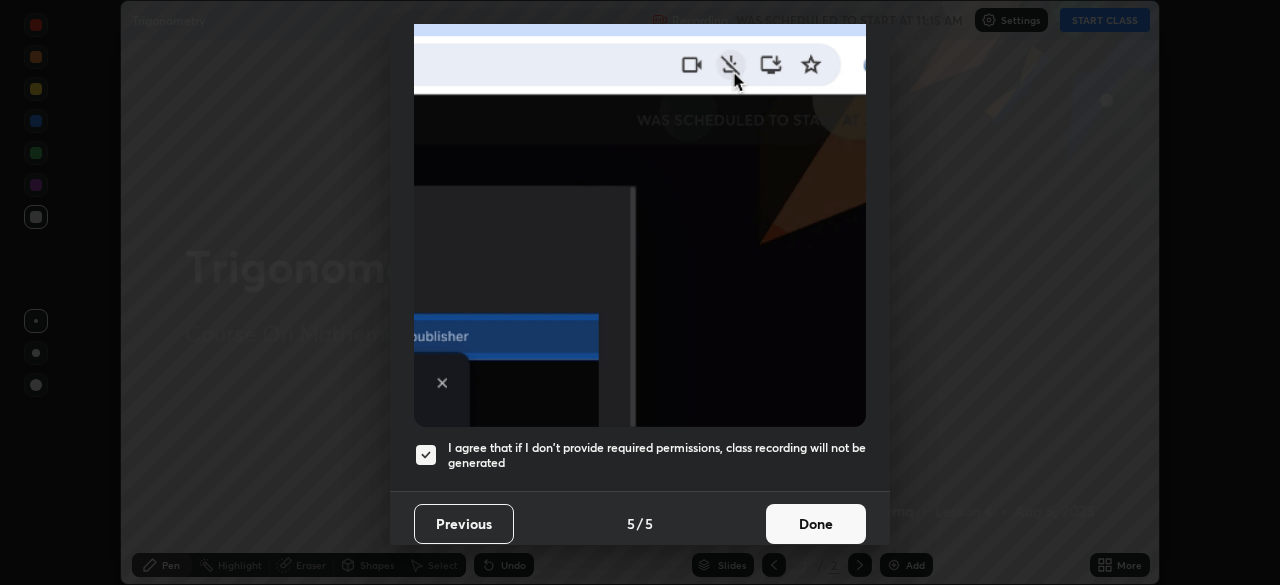 click on "Done" at bounding box center (816, 524) 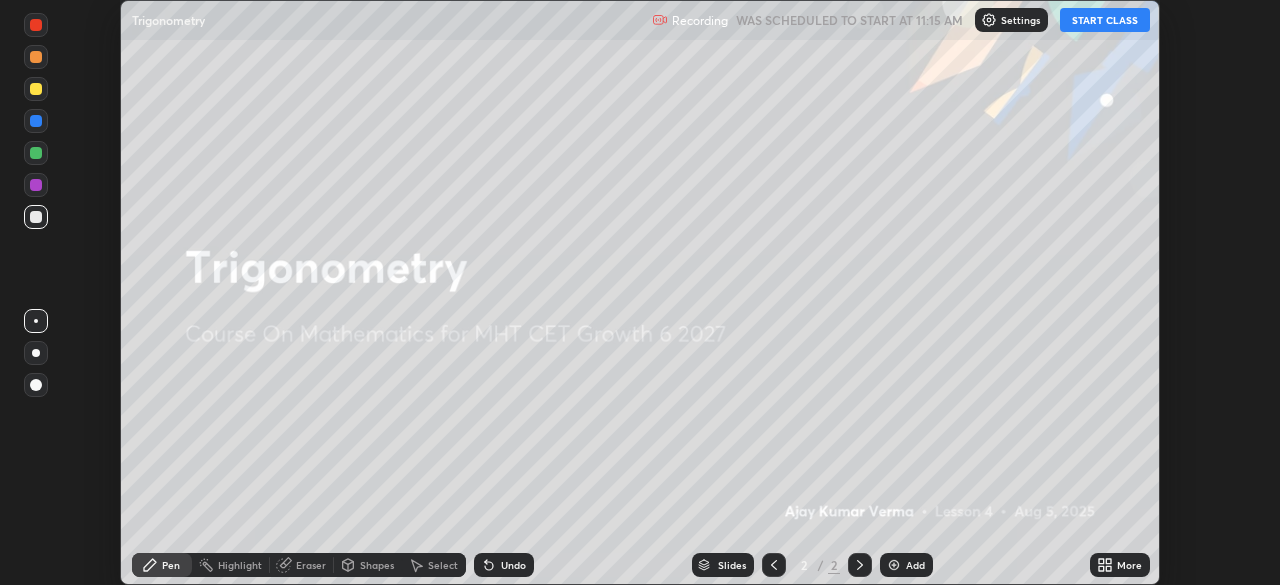 click on "START CLASS" at bounding box center (1105, 20) 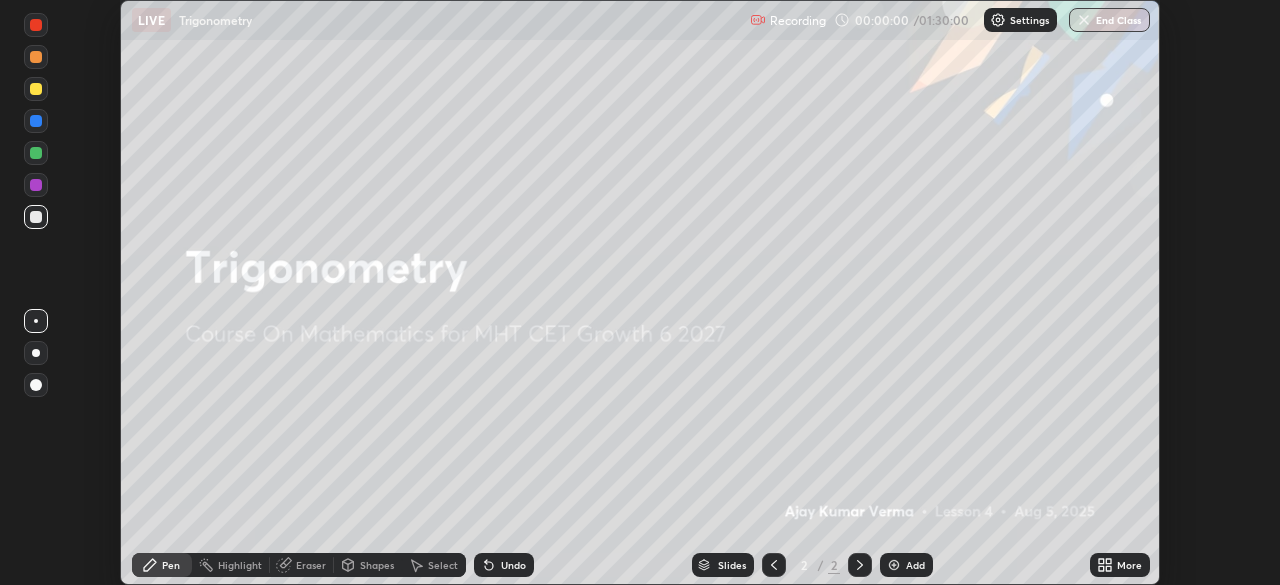 click on "More" at bounding box center [1129, 565] 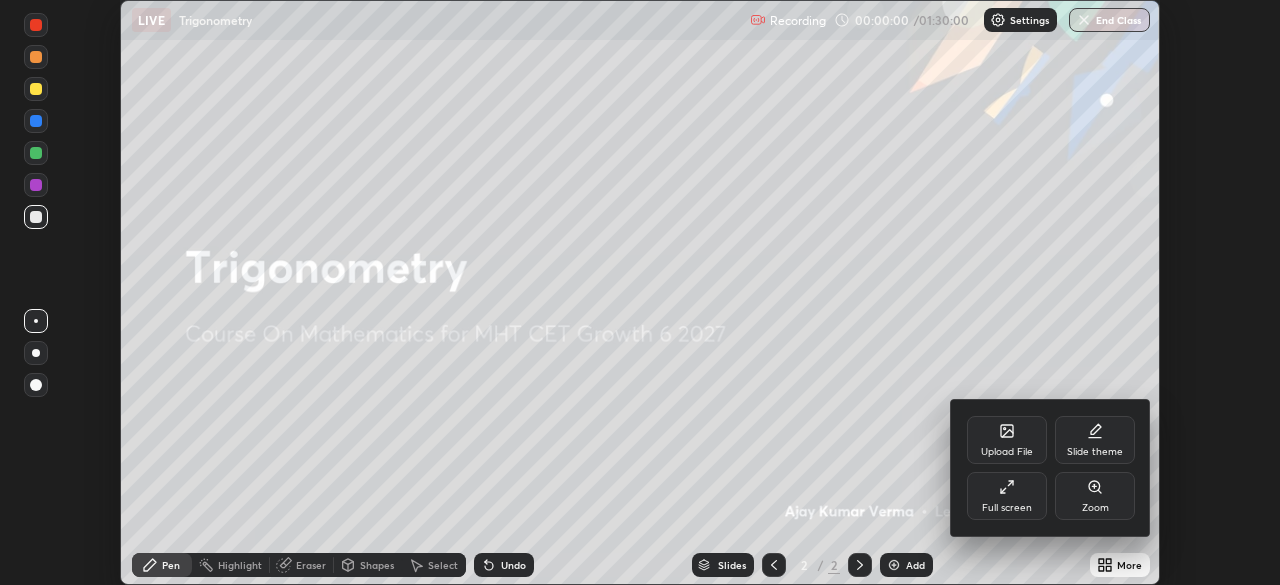 click on "Full screen" at bounding box center (1007, 496) 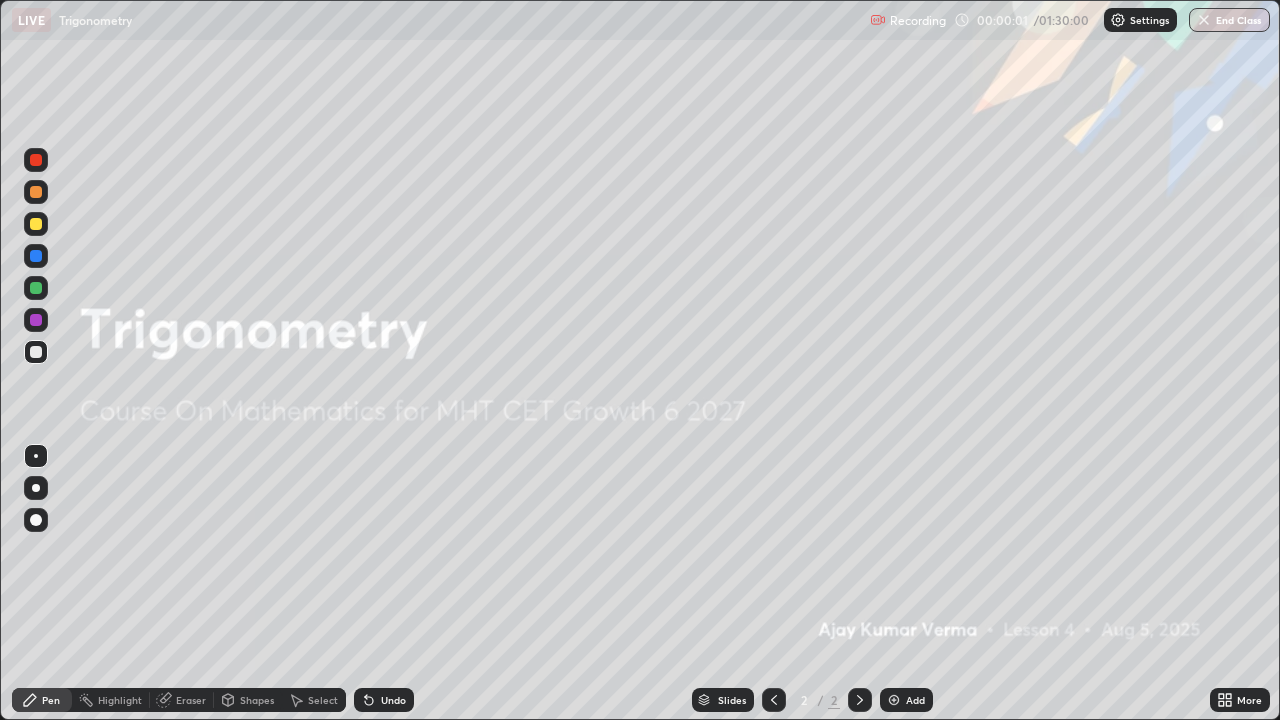 scroll, scrollTop: 99280, scrollLeft: 98720, axis: both 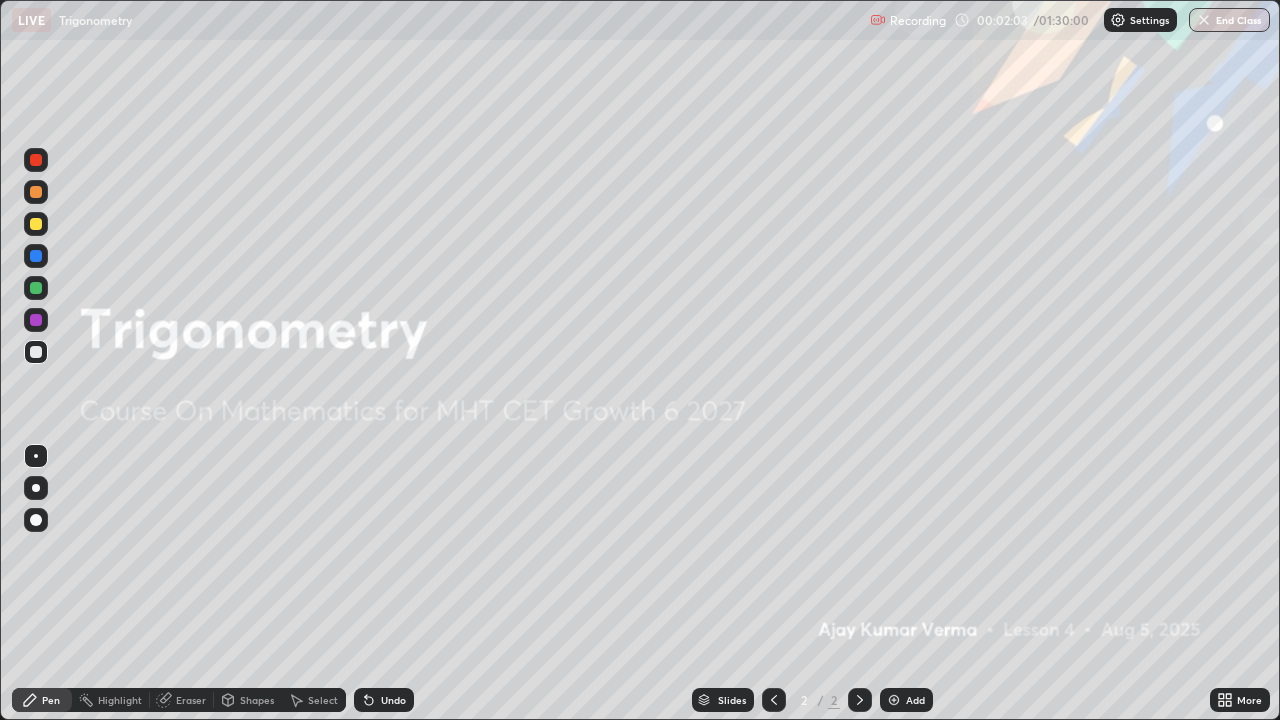 click at bounding box center (894, 700) 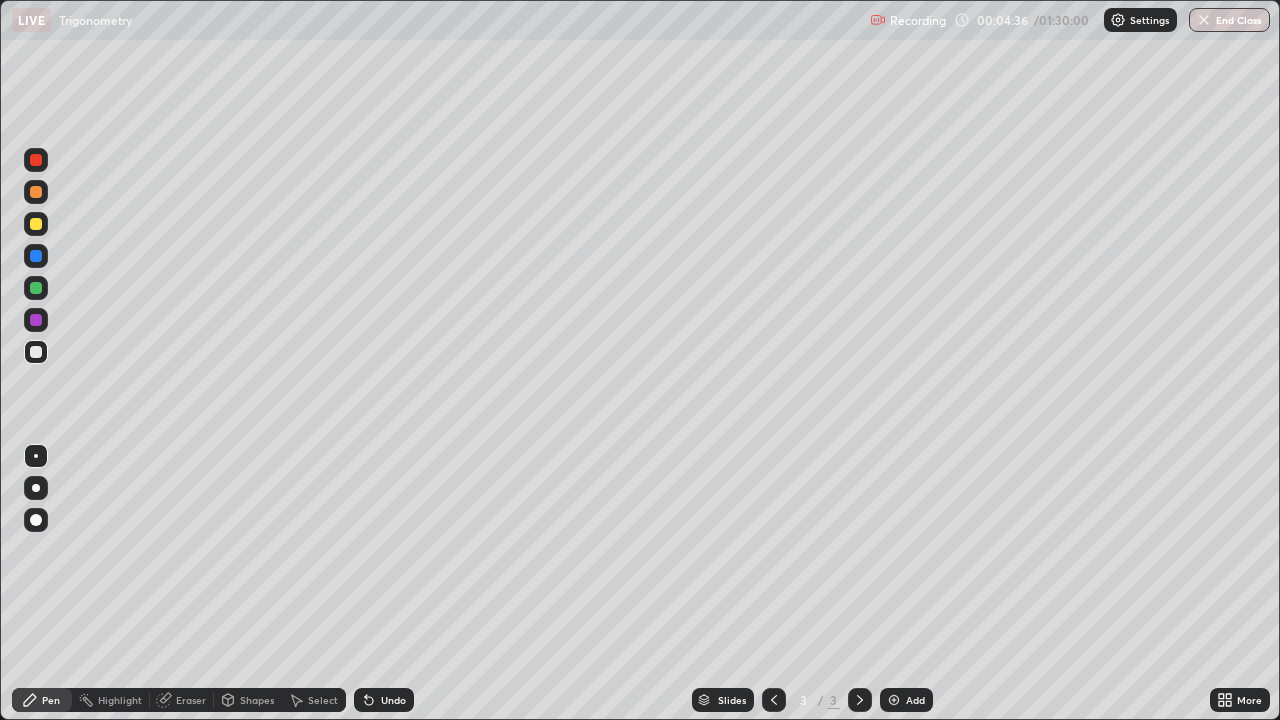 click at bounding box center (36, 224) 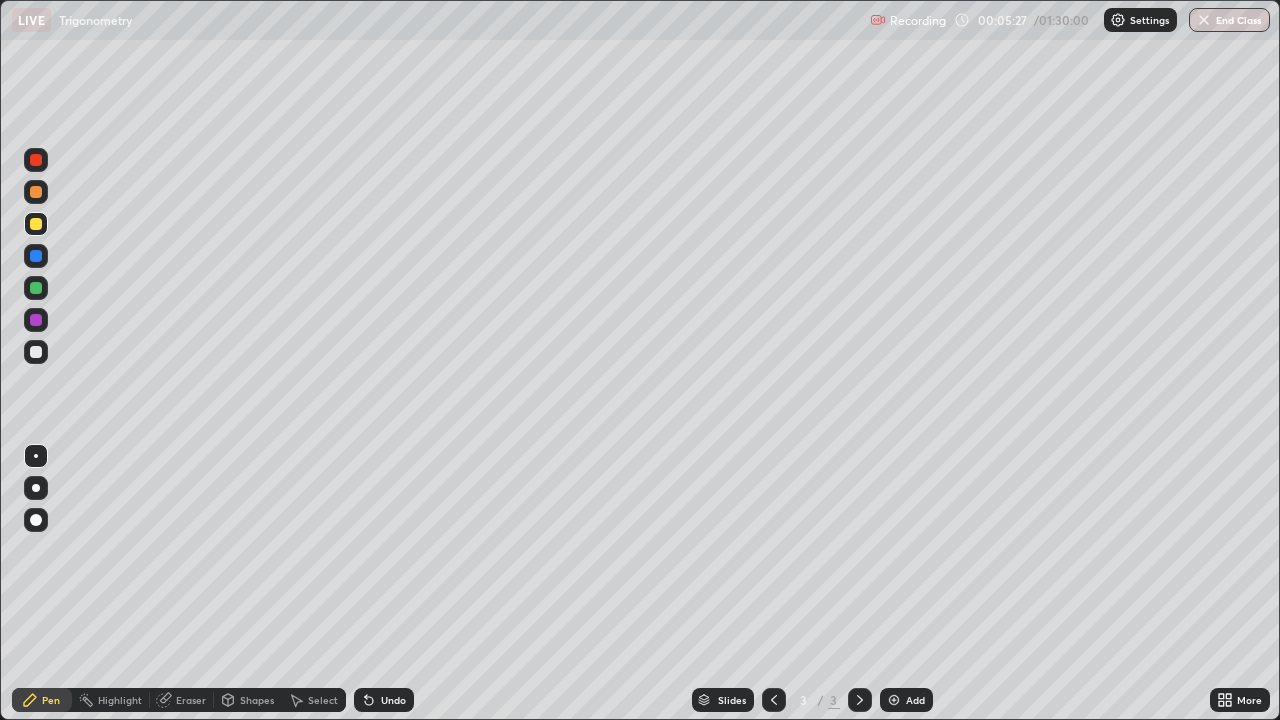 click on "Eraser" at bounding box center (182, 700) 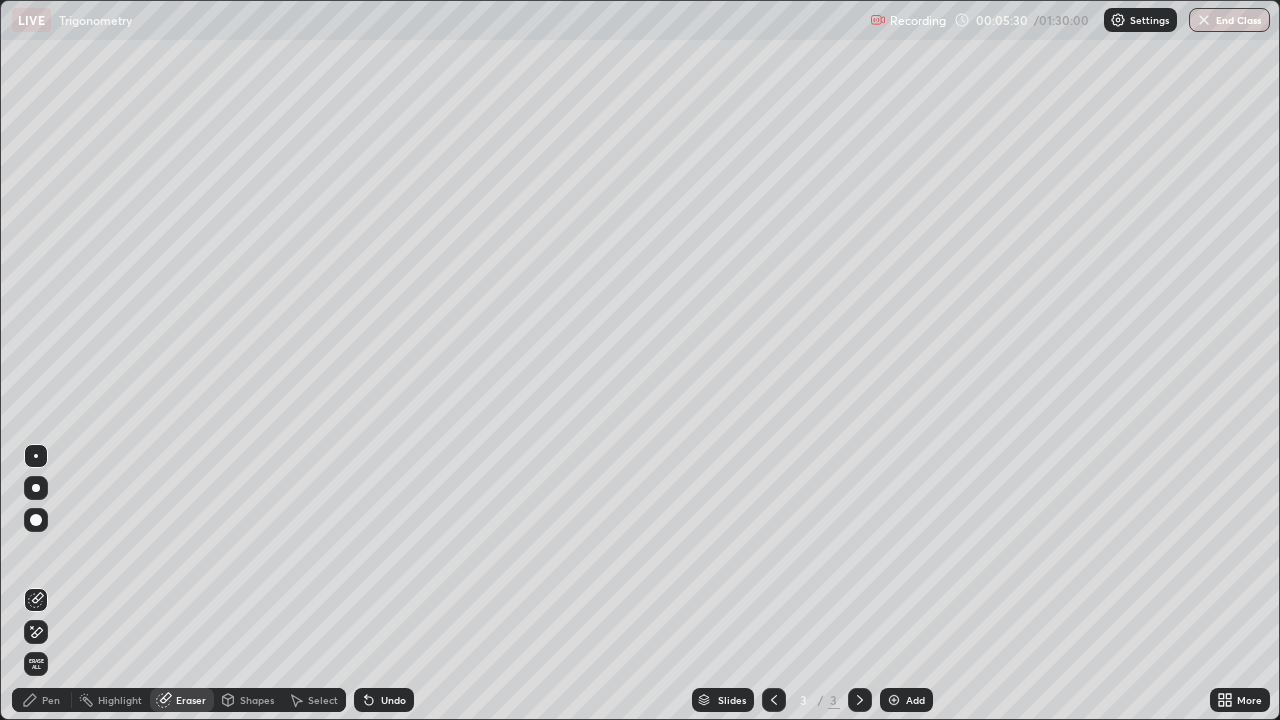 click on "Pen" at bounding box center [51, 700] 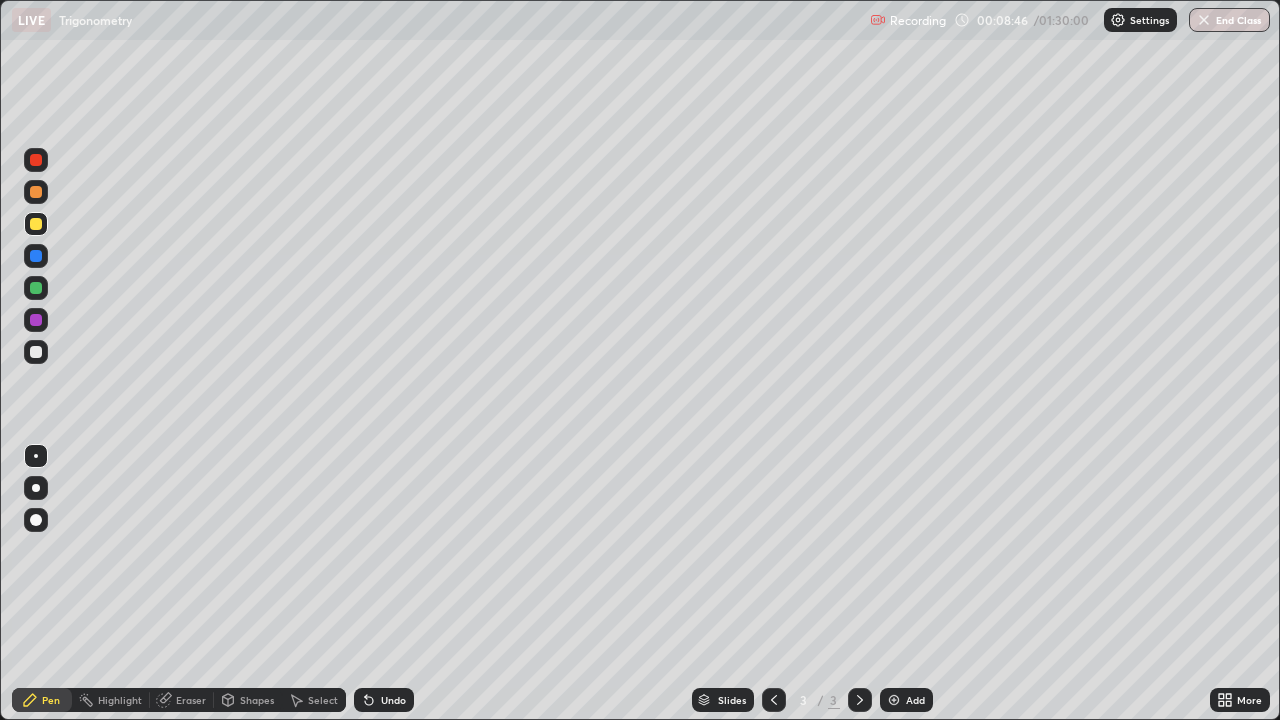 click on "Eraser" at bounding box center (191, 700) 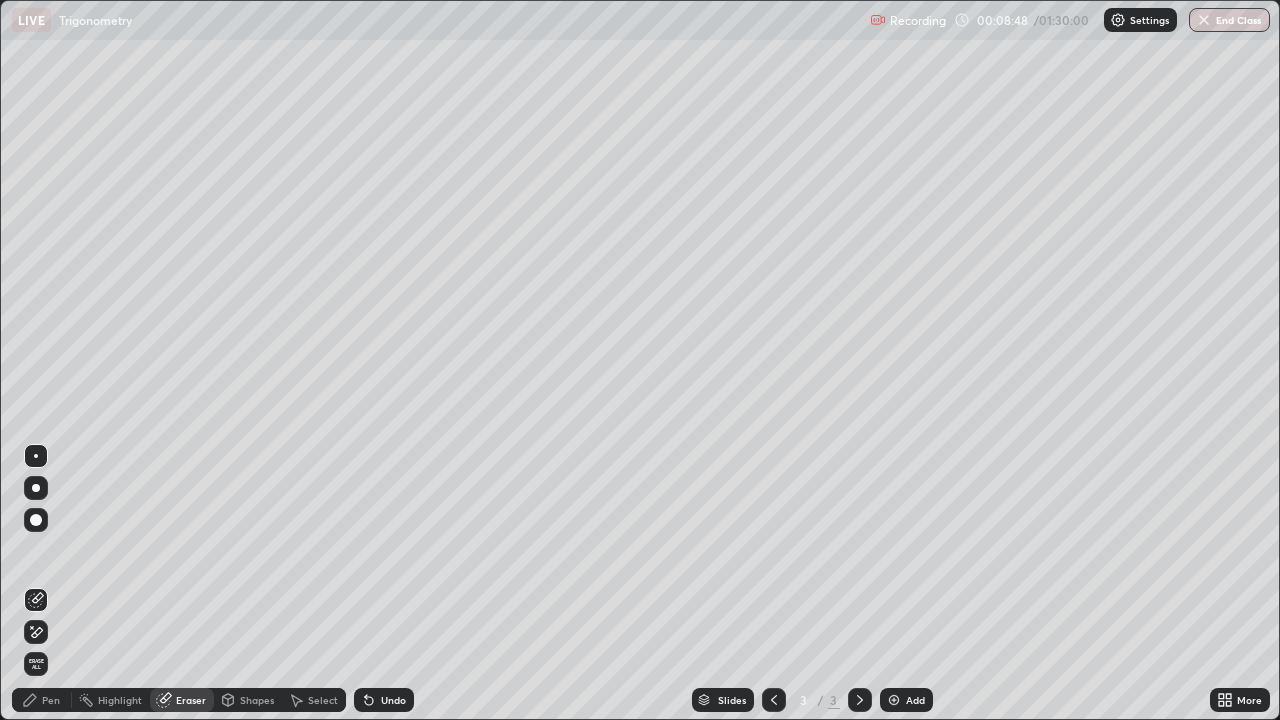click on "Pen" at bounding box center [51, 700] 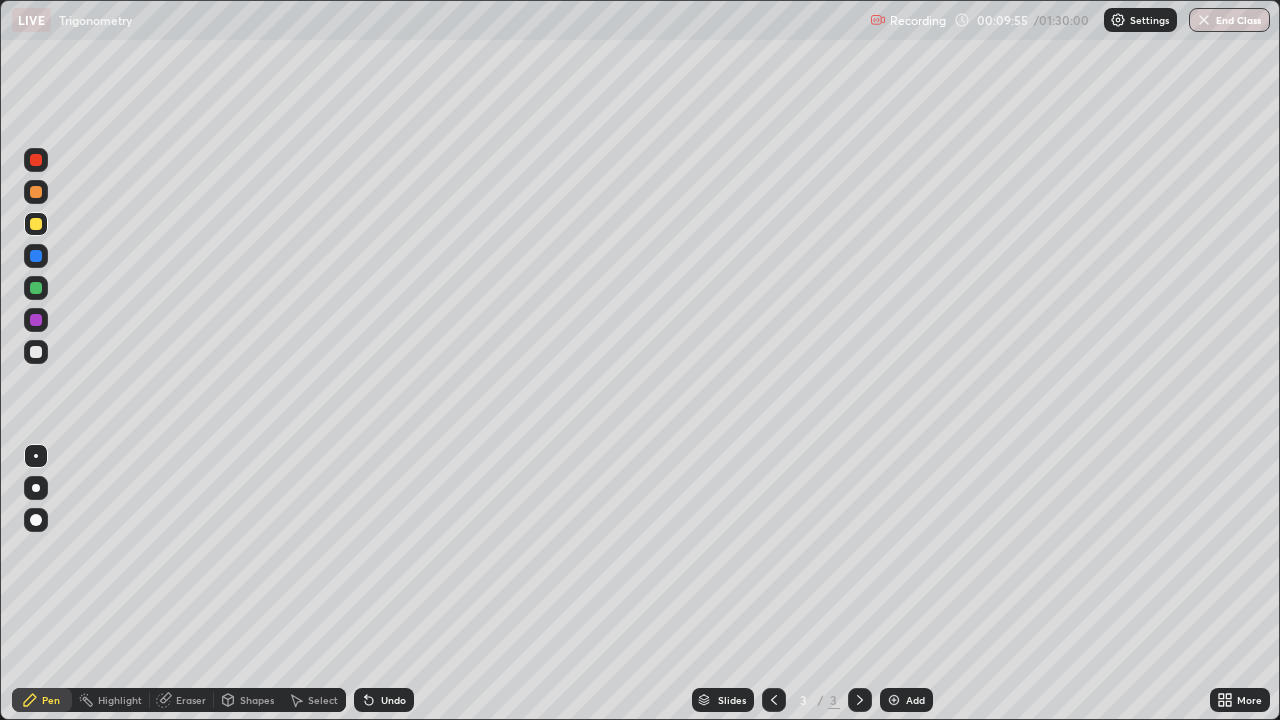 click at bounding box center (36, 320) 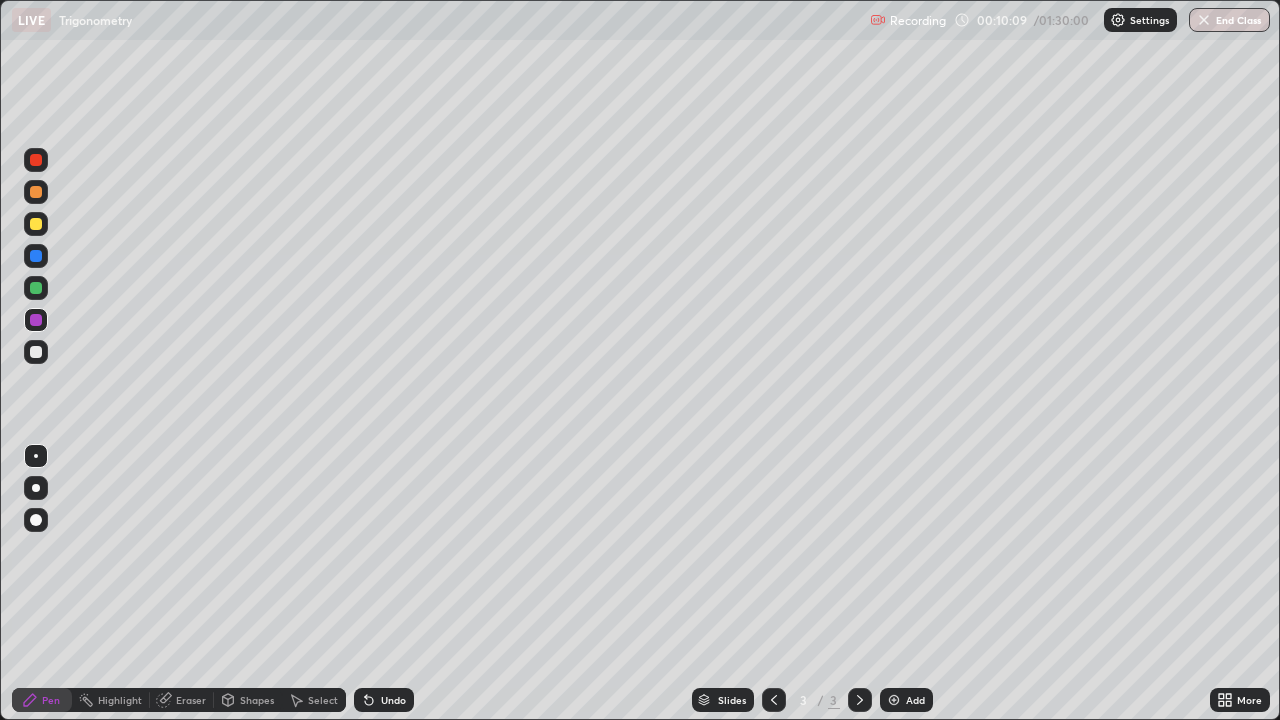 click on "Eraser" at bounding box center (191, 700) 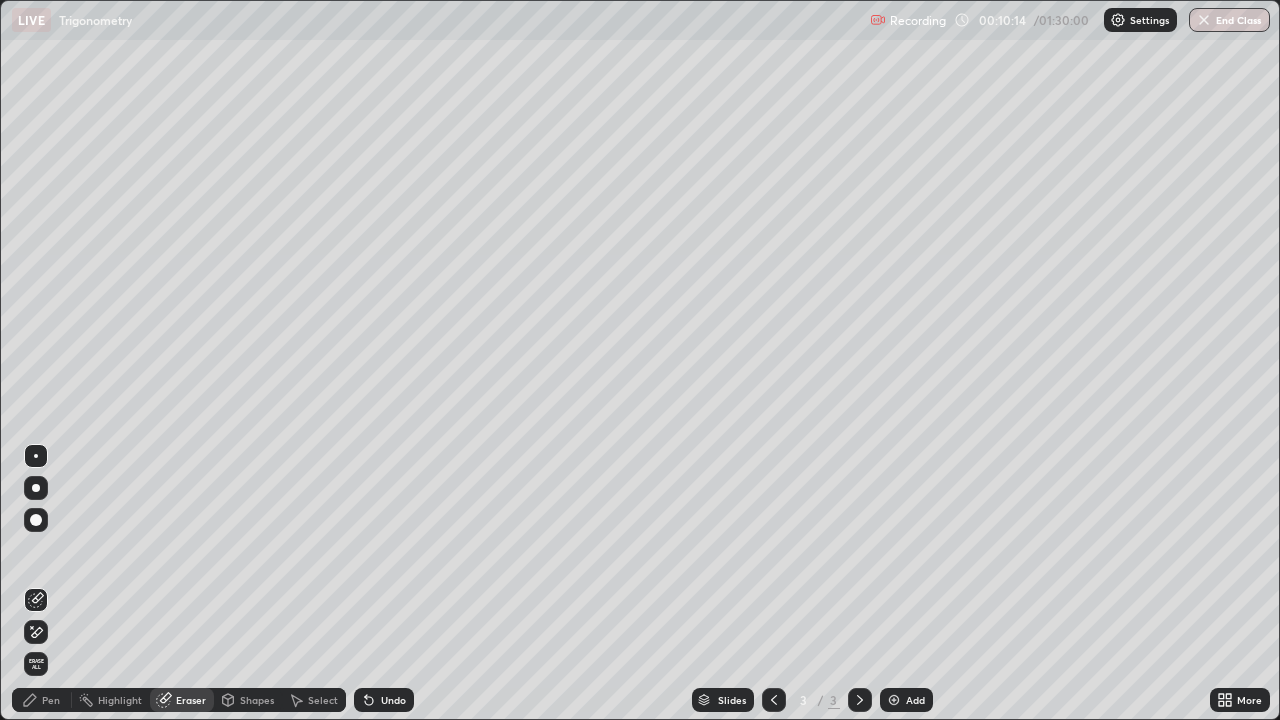 click on "Pen" at bounding box center (51, 700) 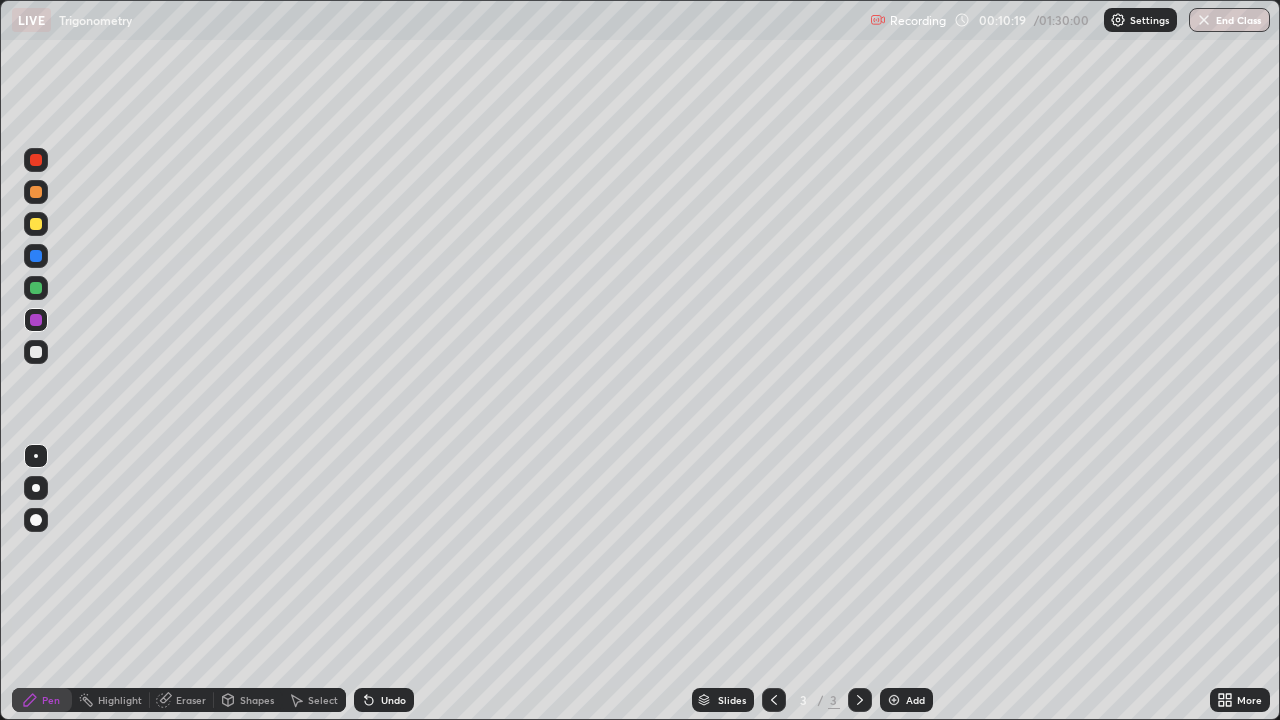 click at bounding box center (36, 224) 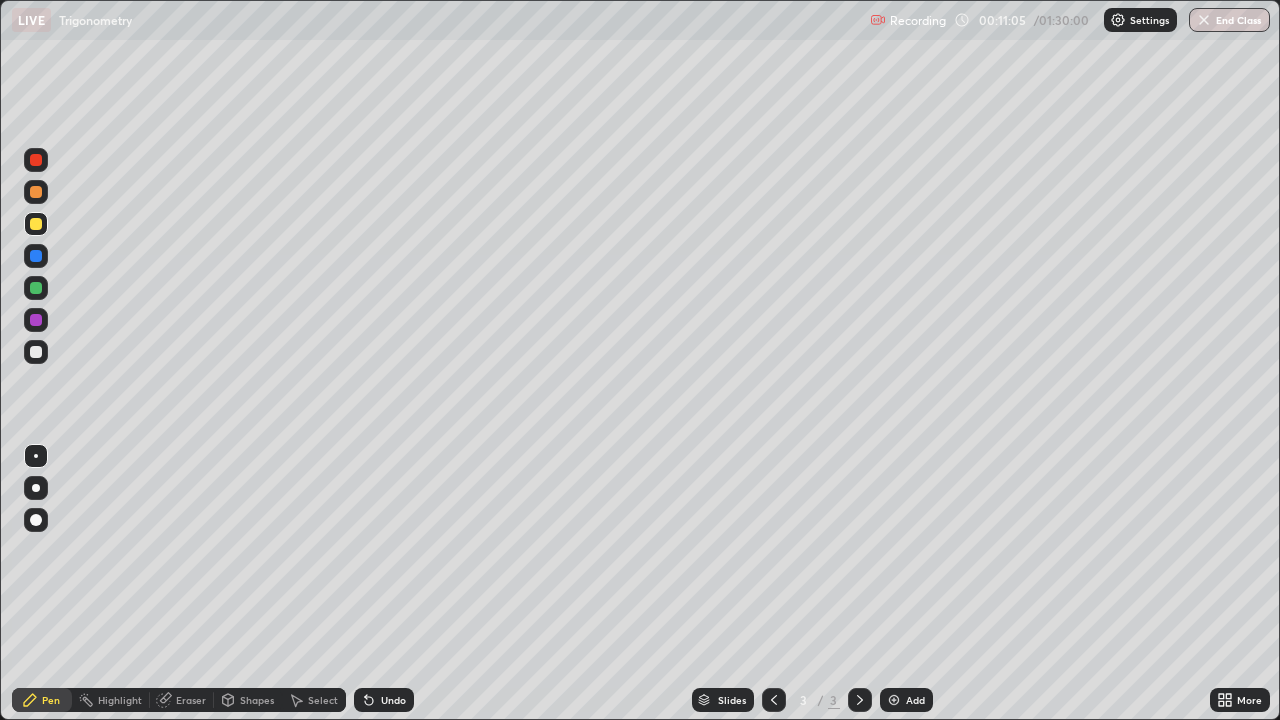 click at bounding box center [36, 320] 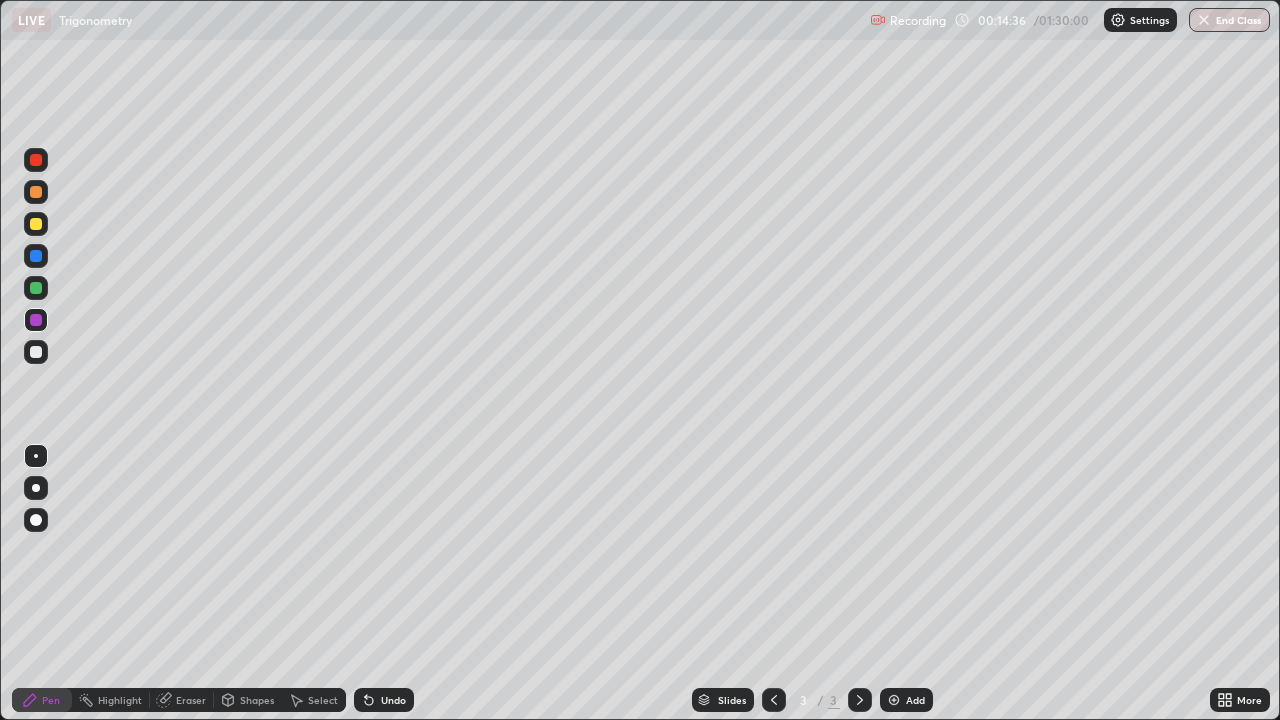 click on "Add" at bounding box center (906, 700) 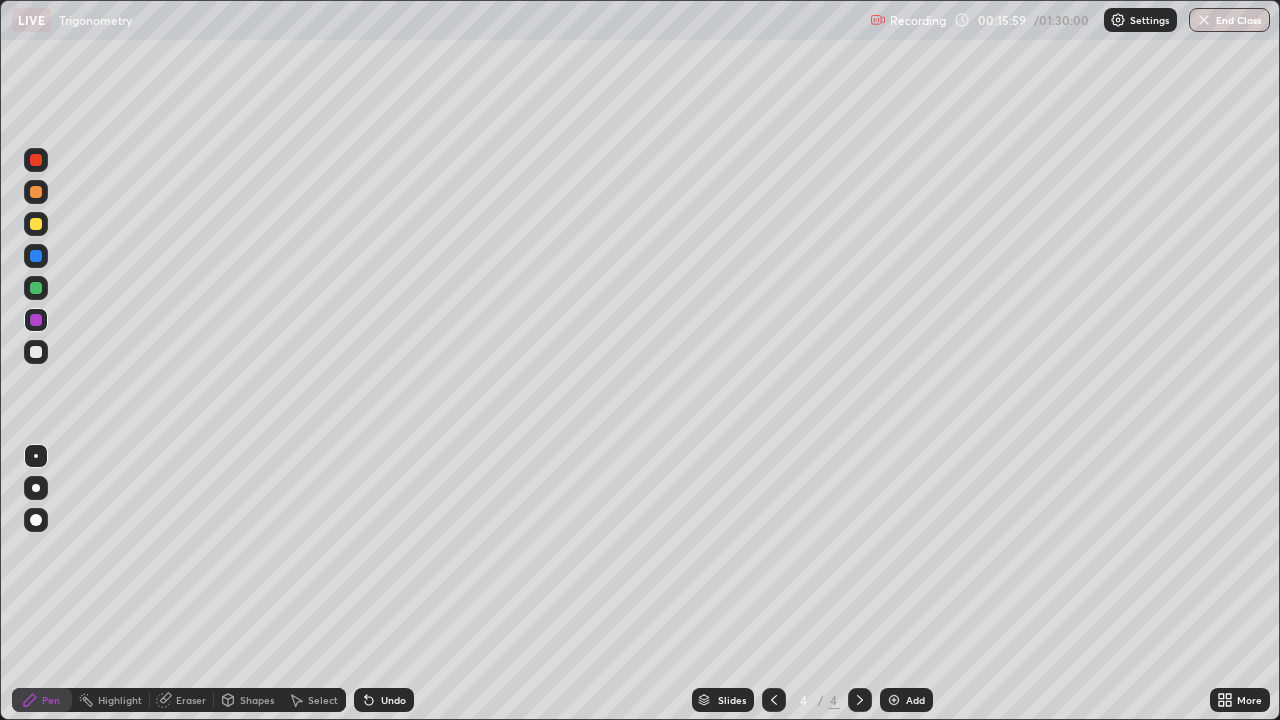 click at bounding box center (860, 700) 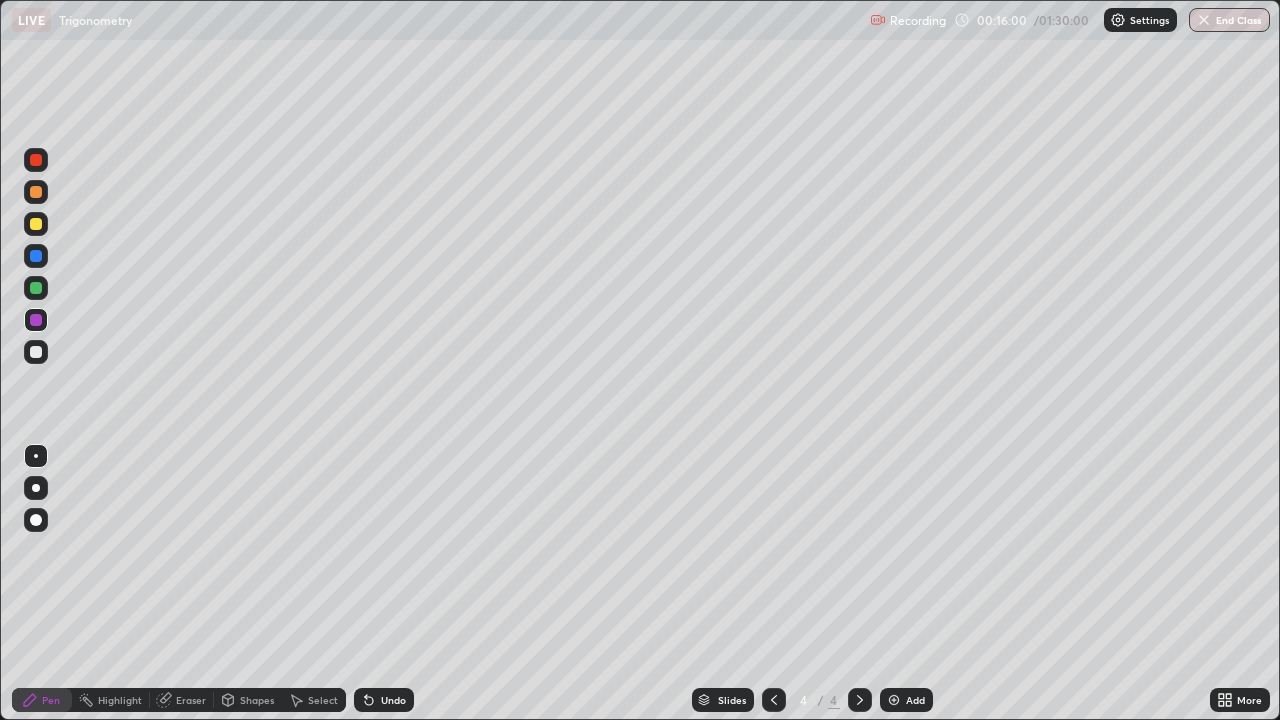 click at bounding box center (774, 700) 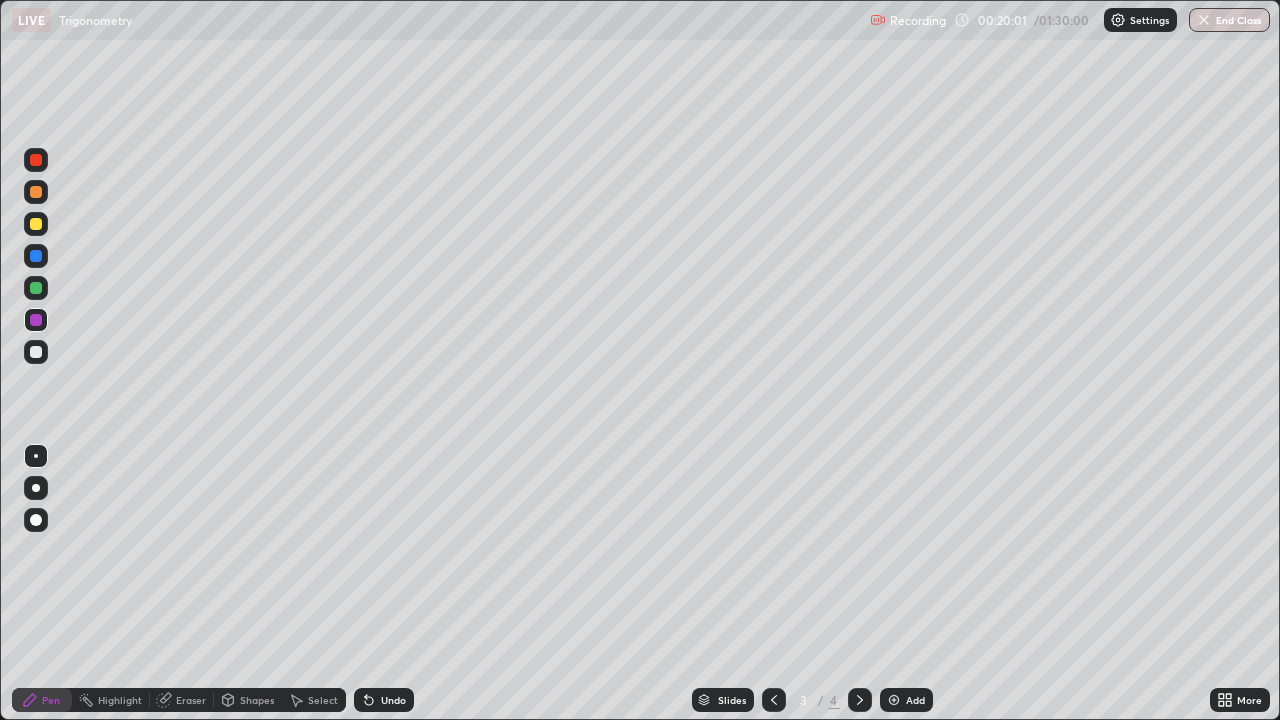 click 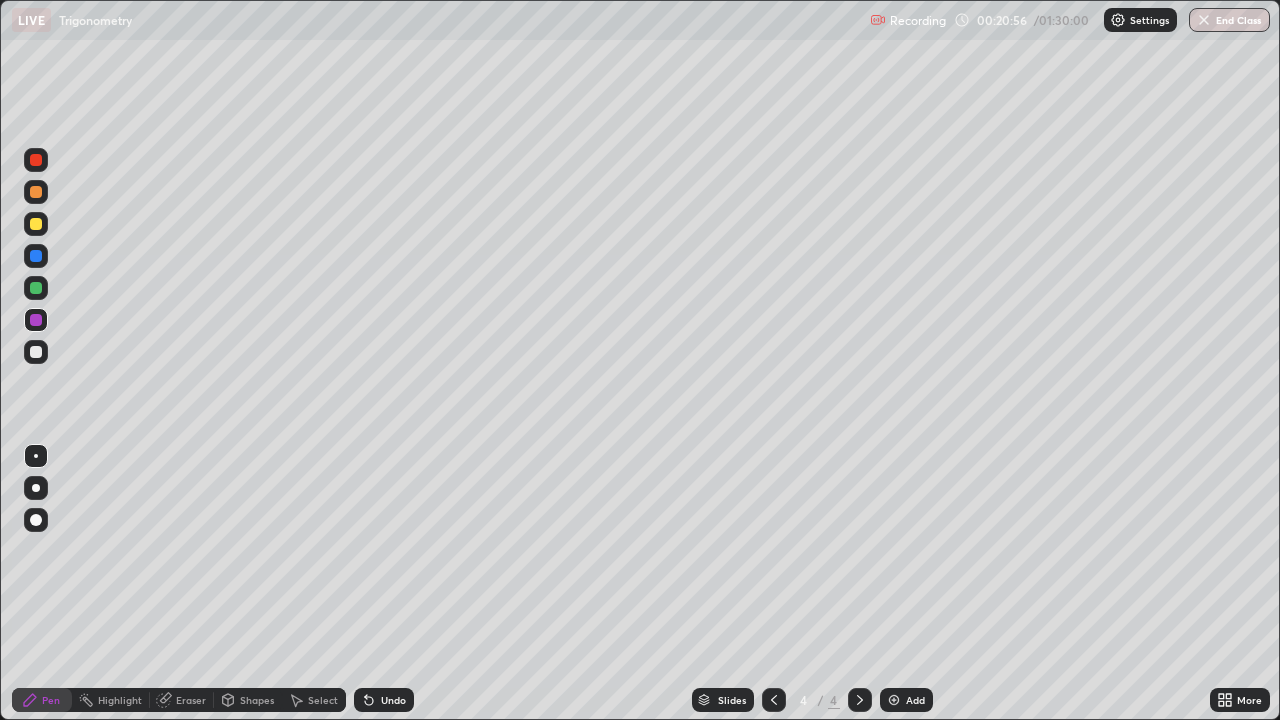 click at bounding box center (36, 224) 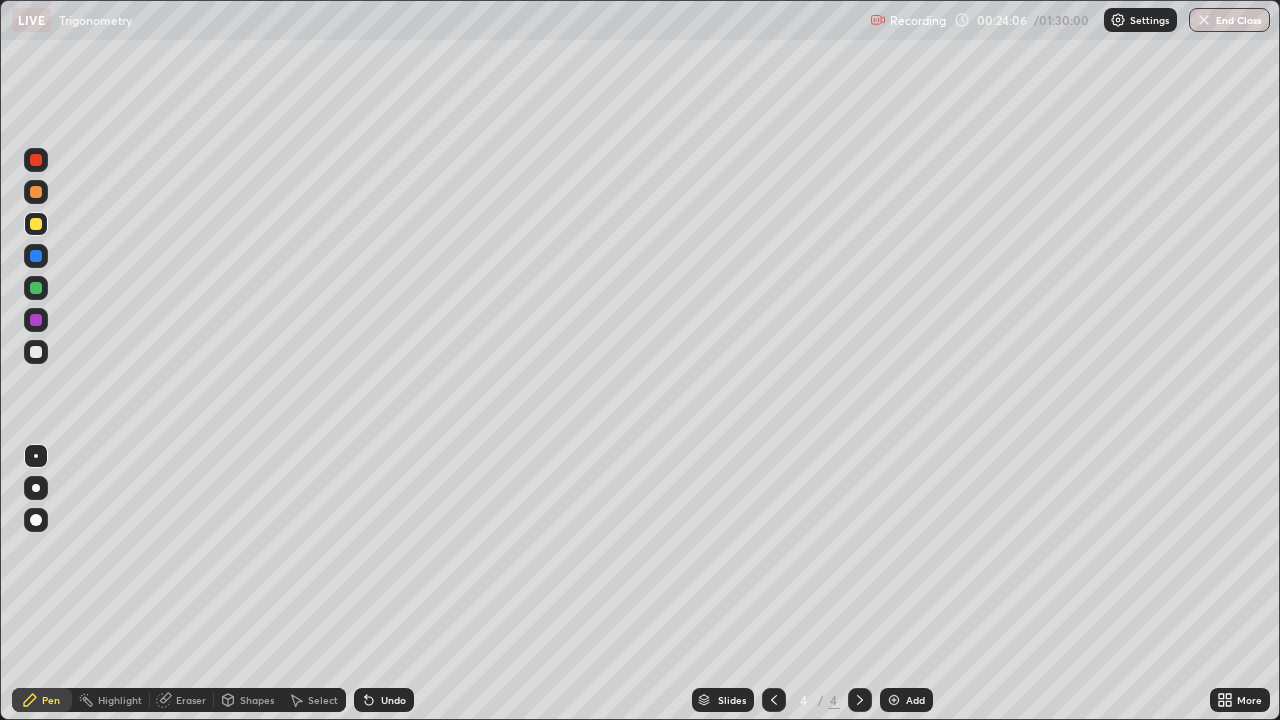 click on "Eraser" at bounding box center (191, 700) 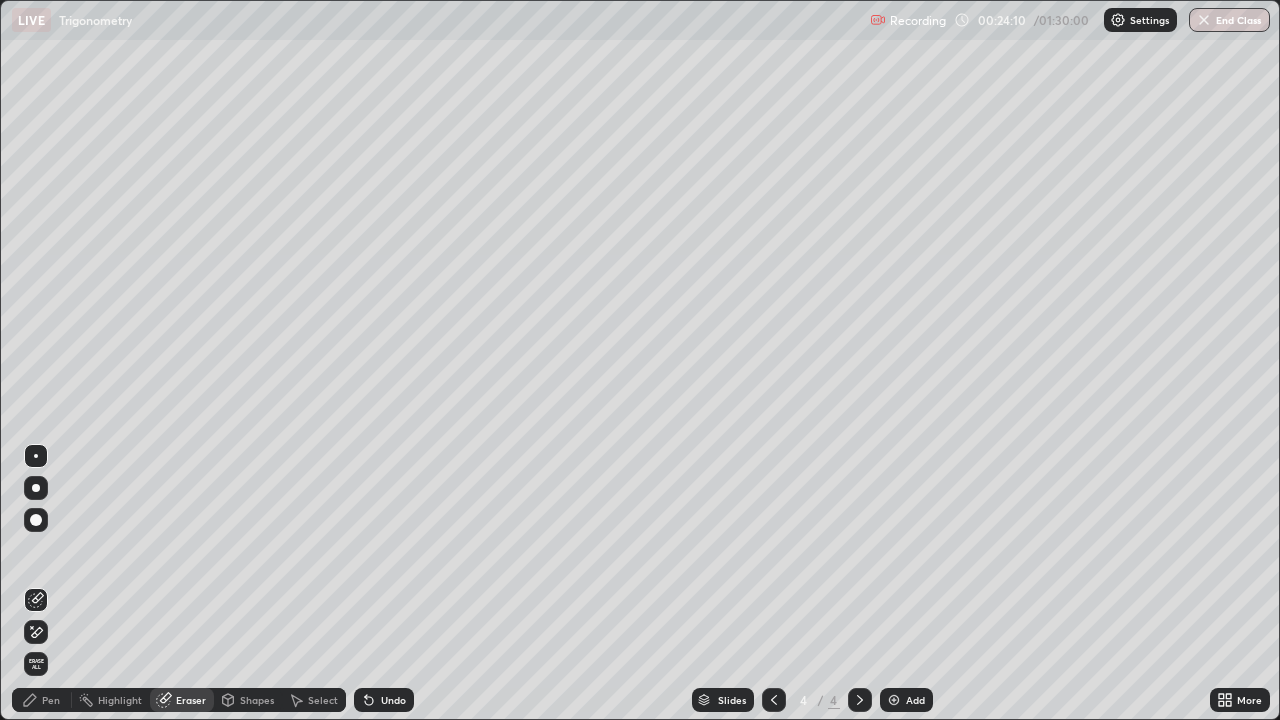click on "Pen" at bounding box center [42, 700] 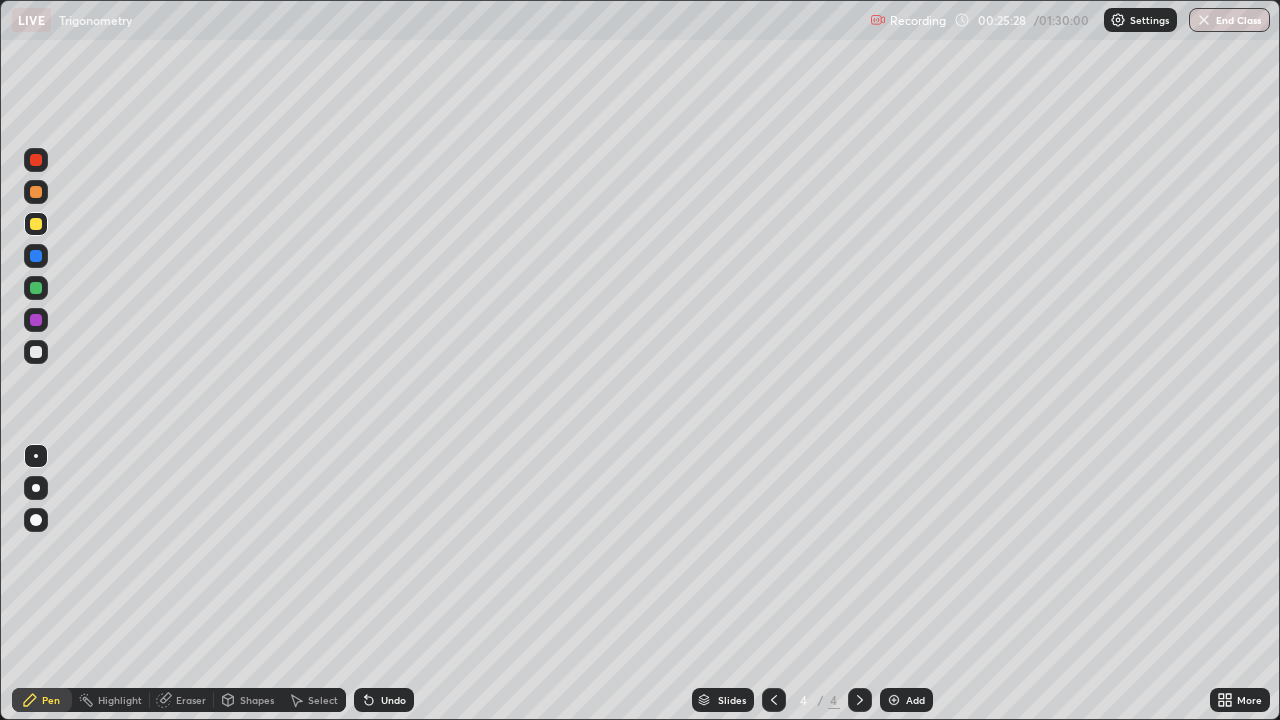 click at bounding box center (36, 352) 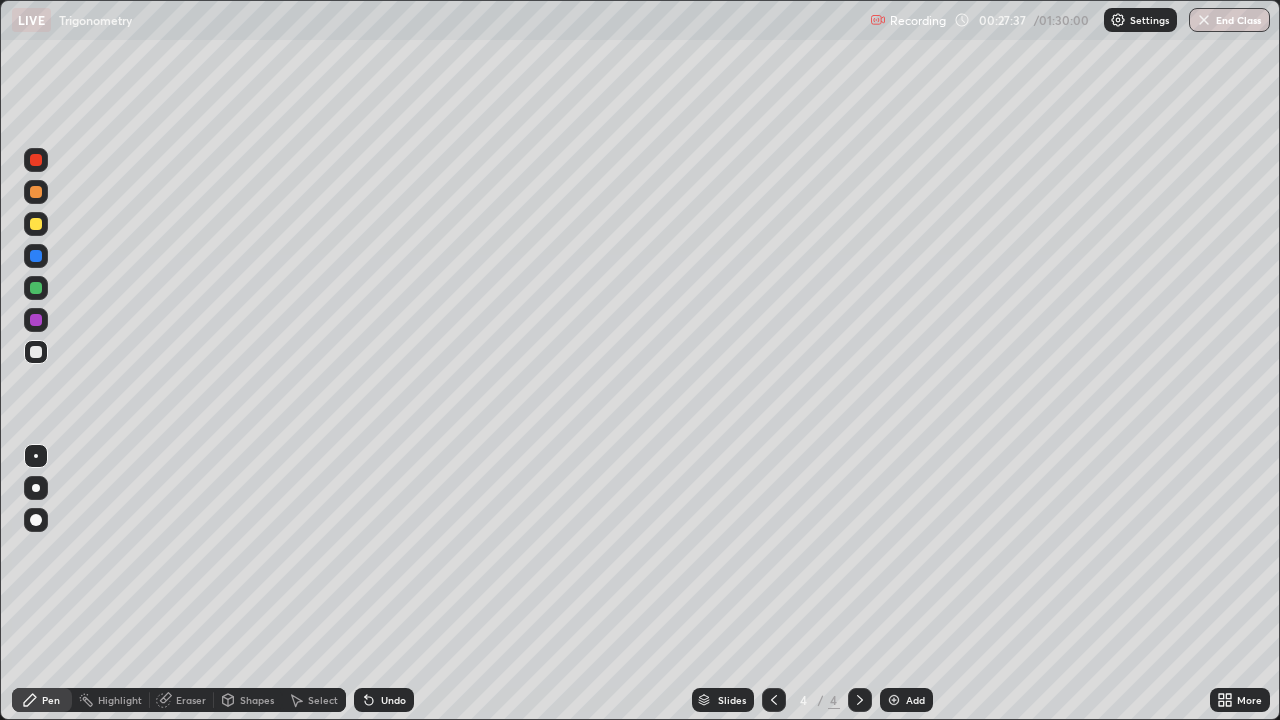 click at bounding box center [36, 256] 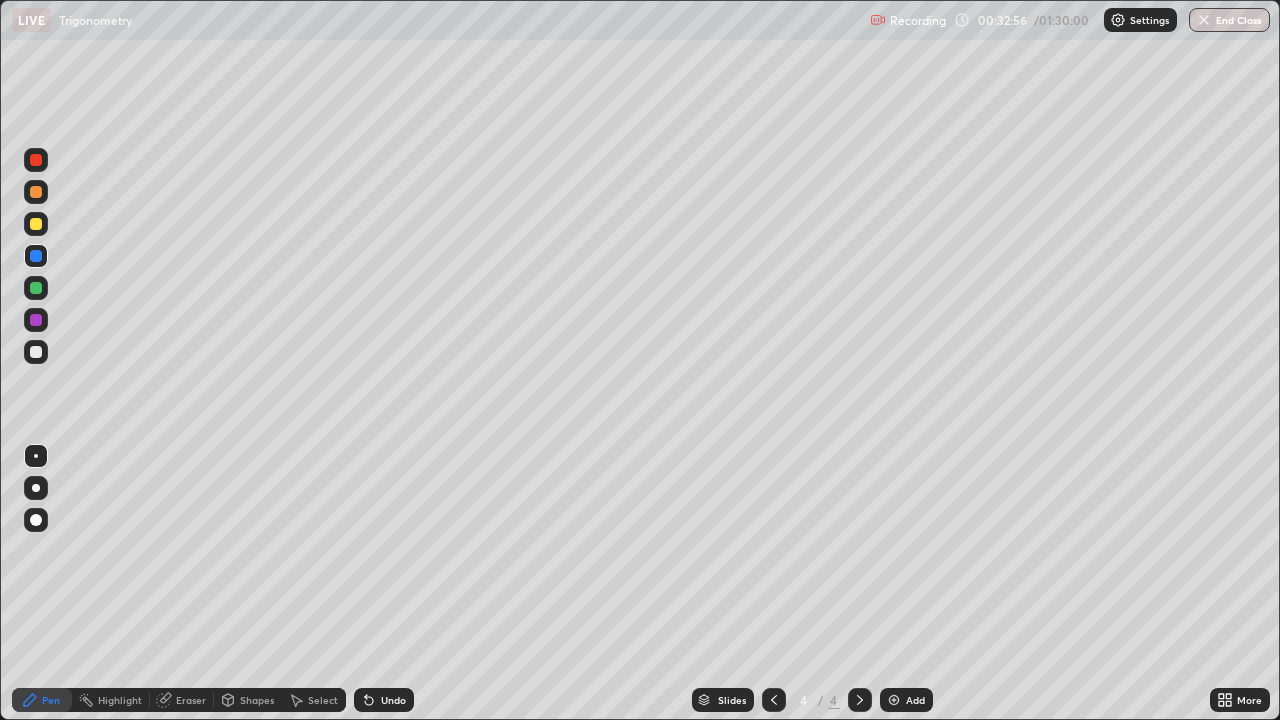 click at bounding box center (36, 352) 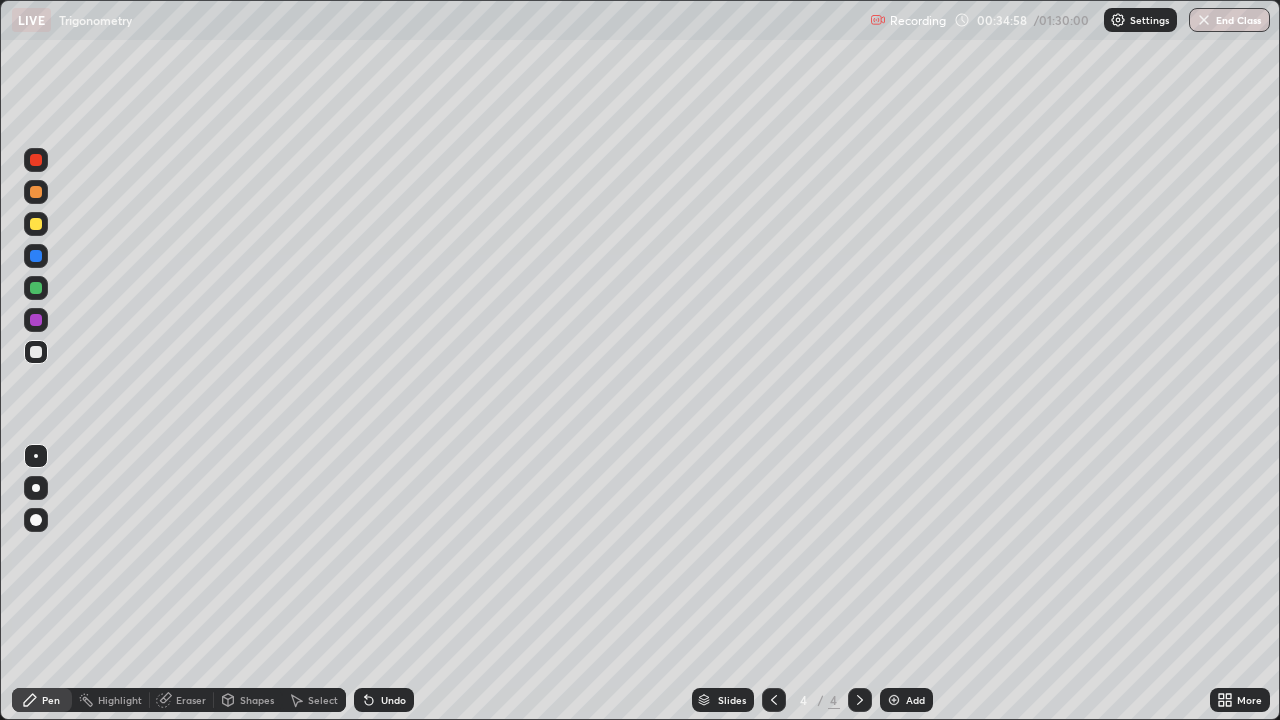 click at bounding box center (774, 700) 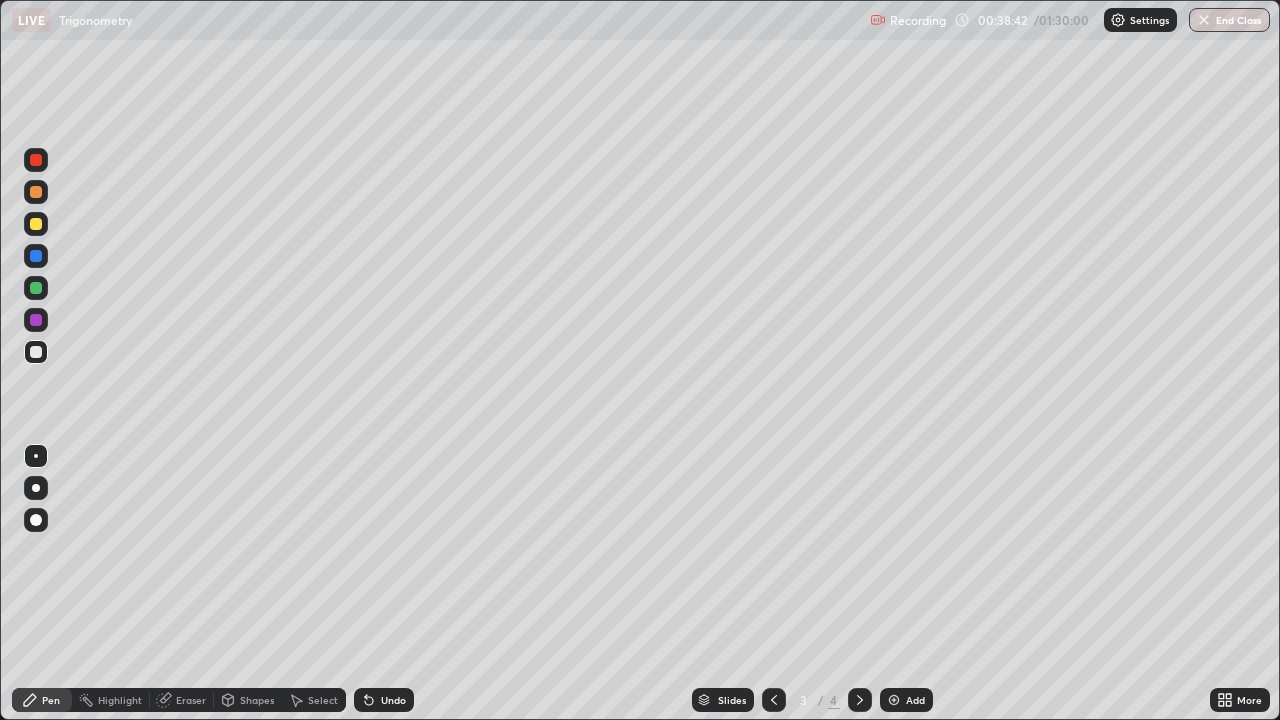 click at bounding box center [860, 700] 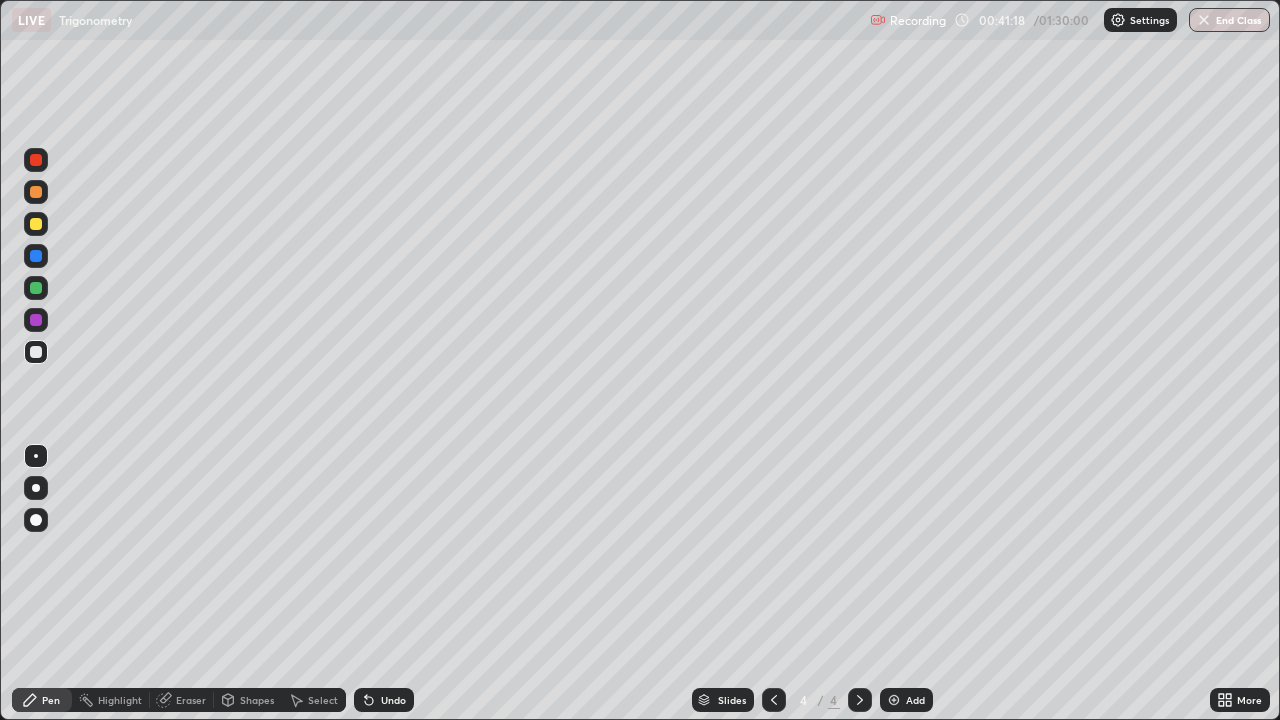 click at bounding box center (894, 700) 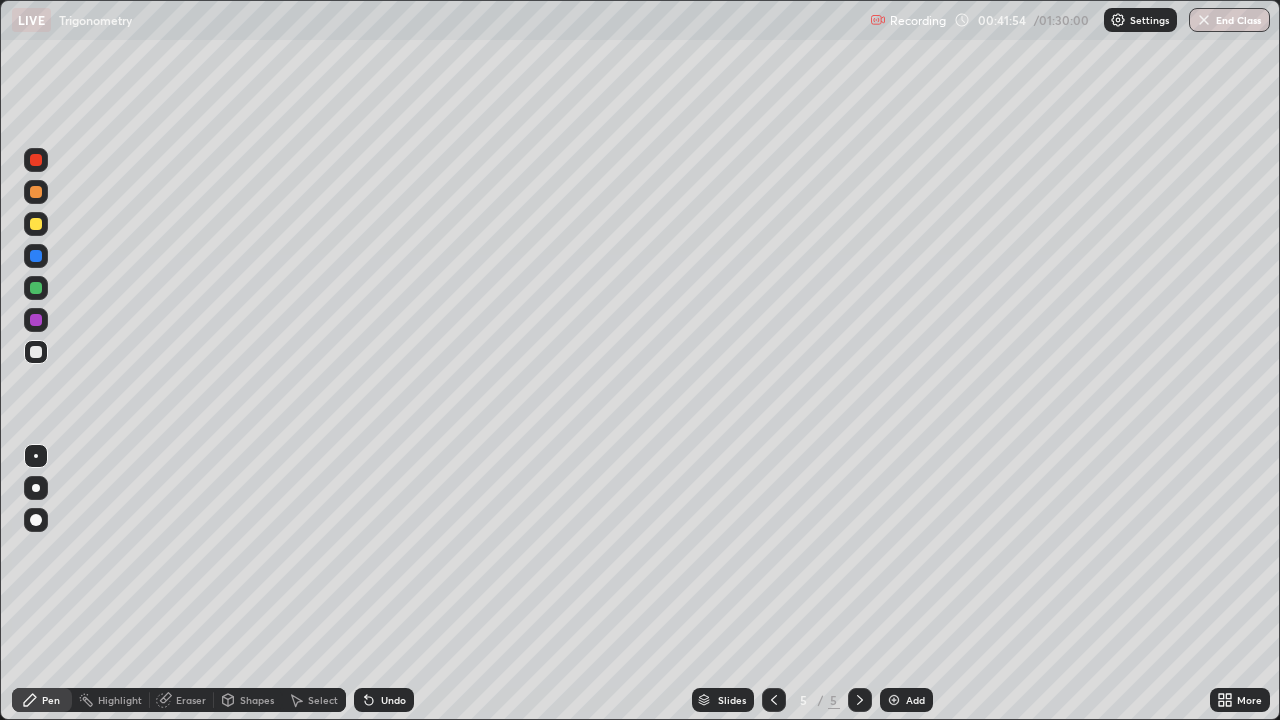click at bounding box center [36, 224] 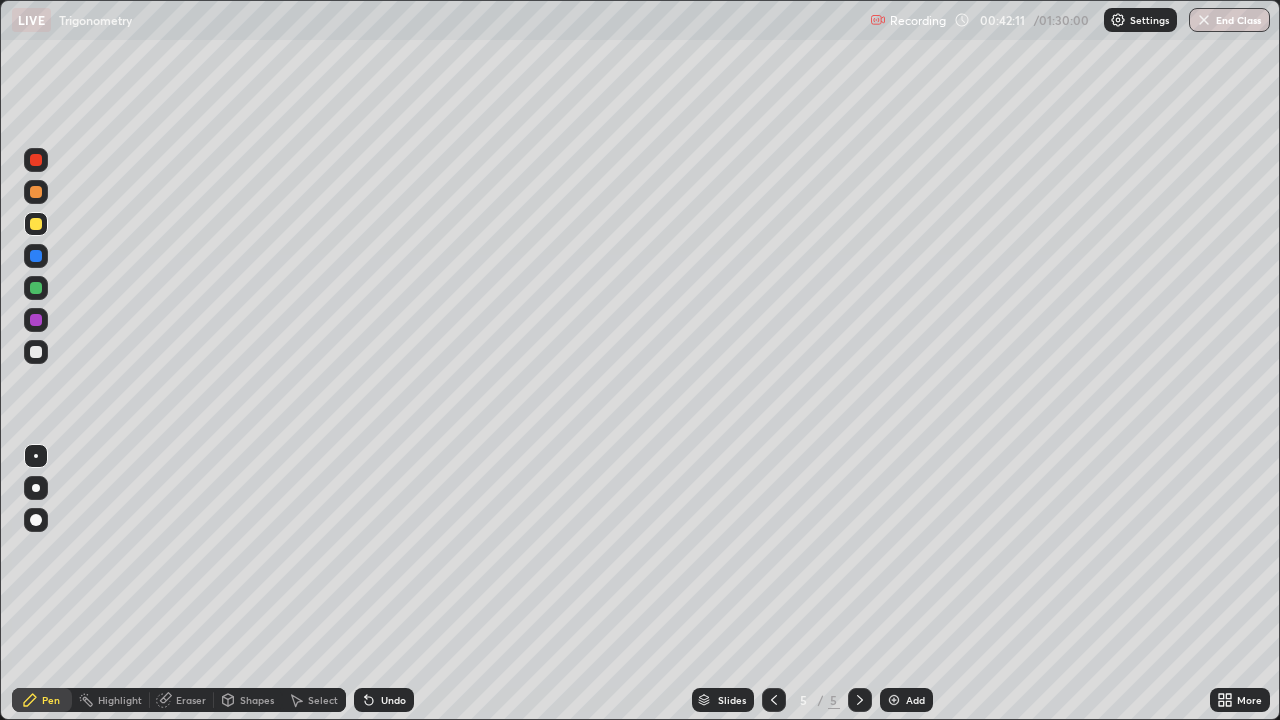click on "Eraser" at bounding box center (191, 700) 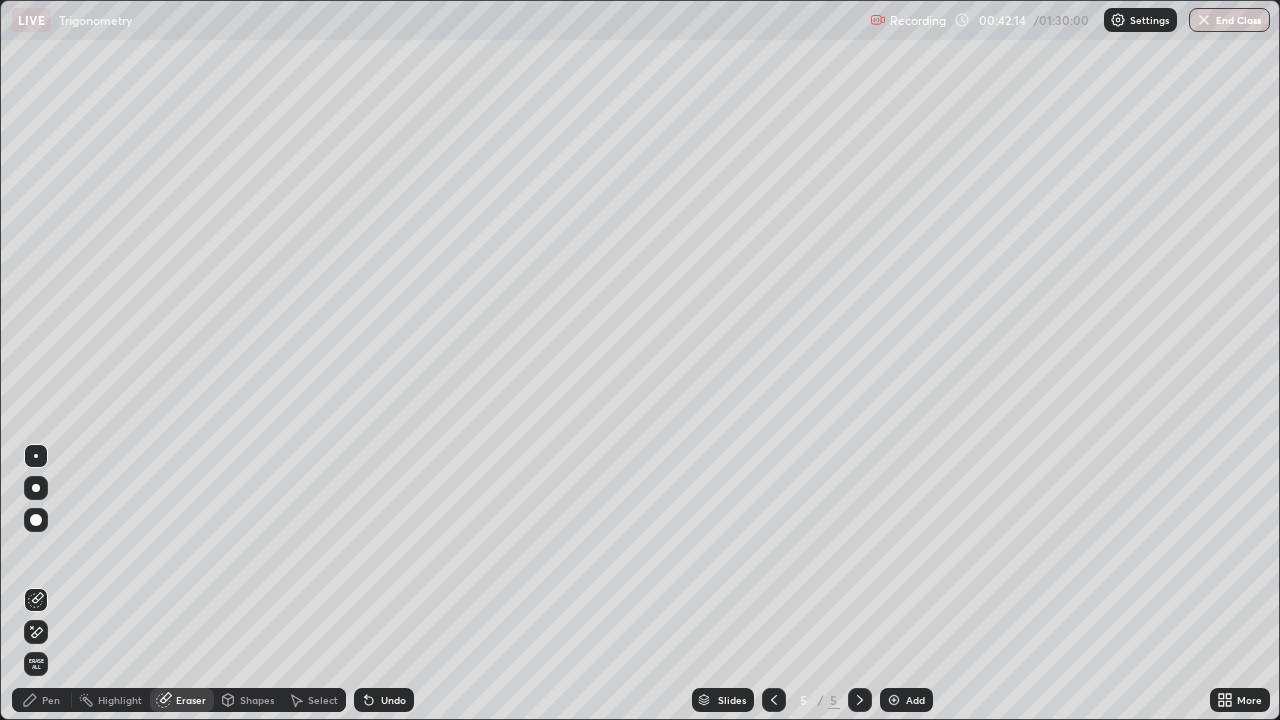 click on "Pen" at bounding box center (42, 700) 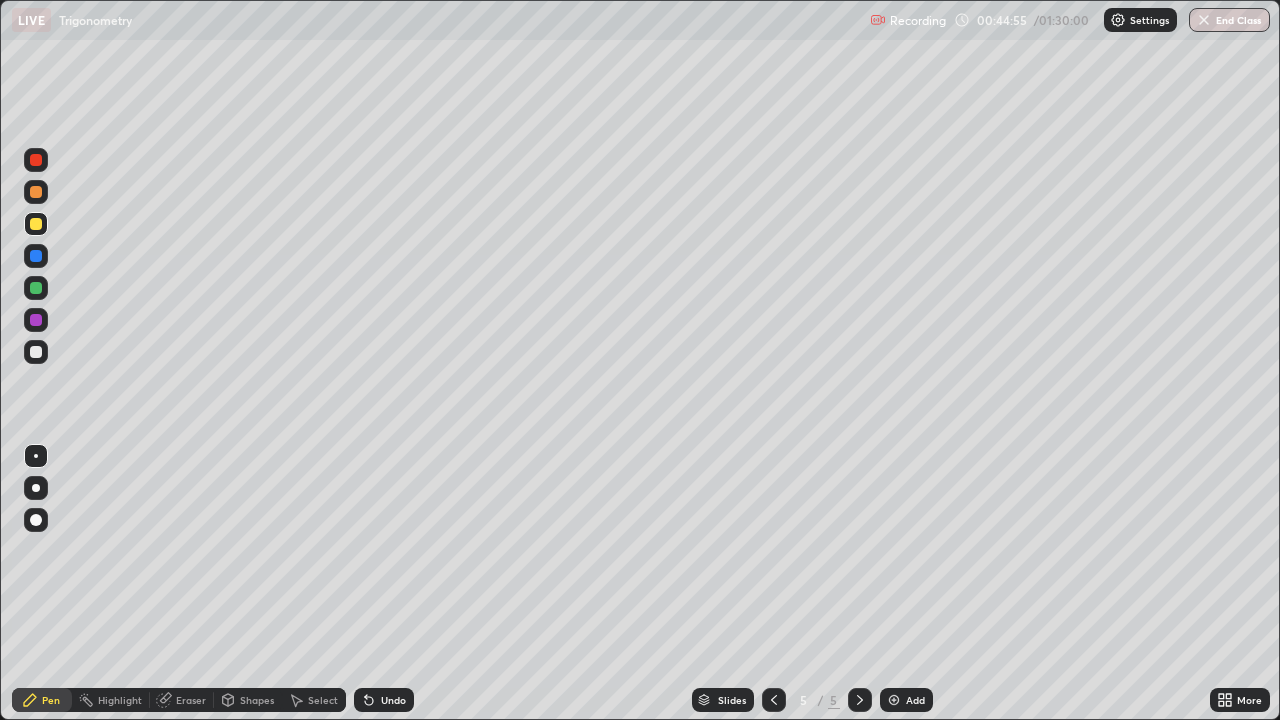 click at bounding box center [36, 320] 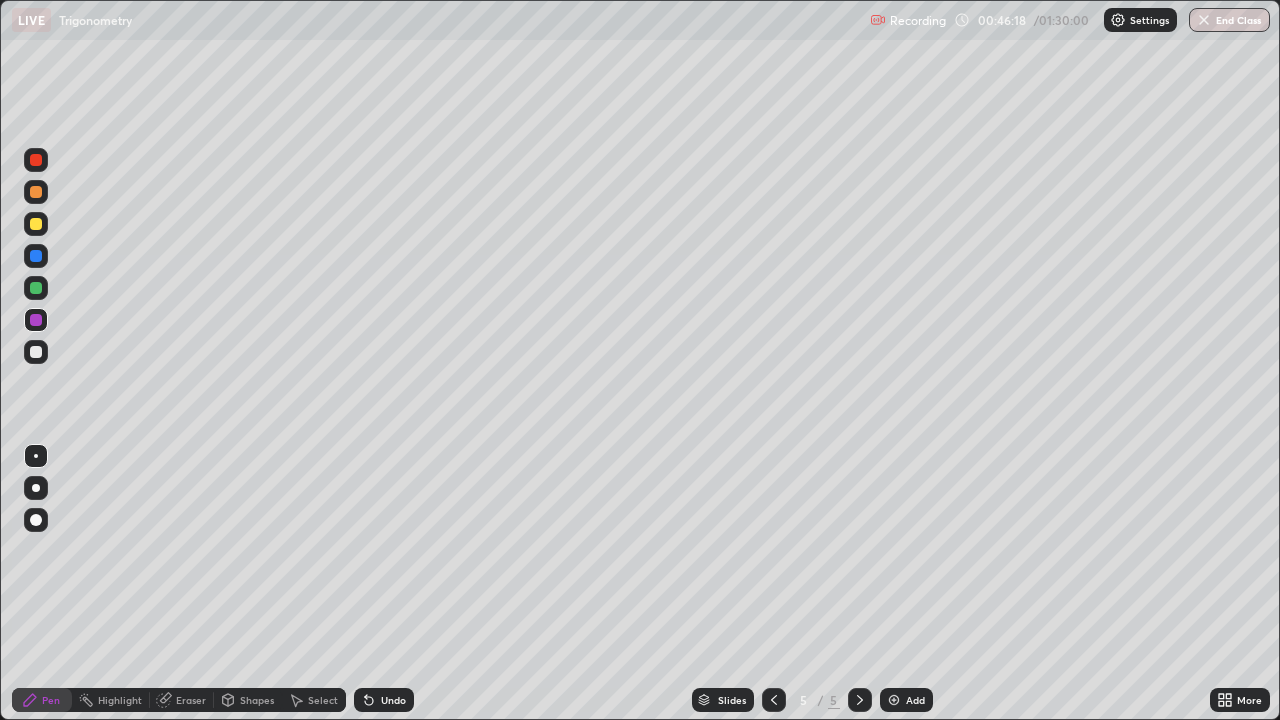 click at bounding box center [36, 288] 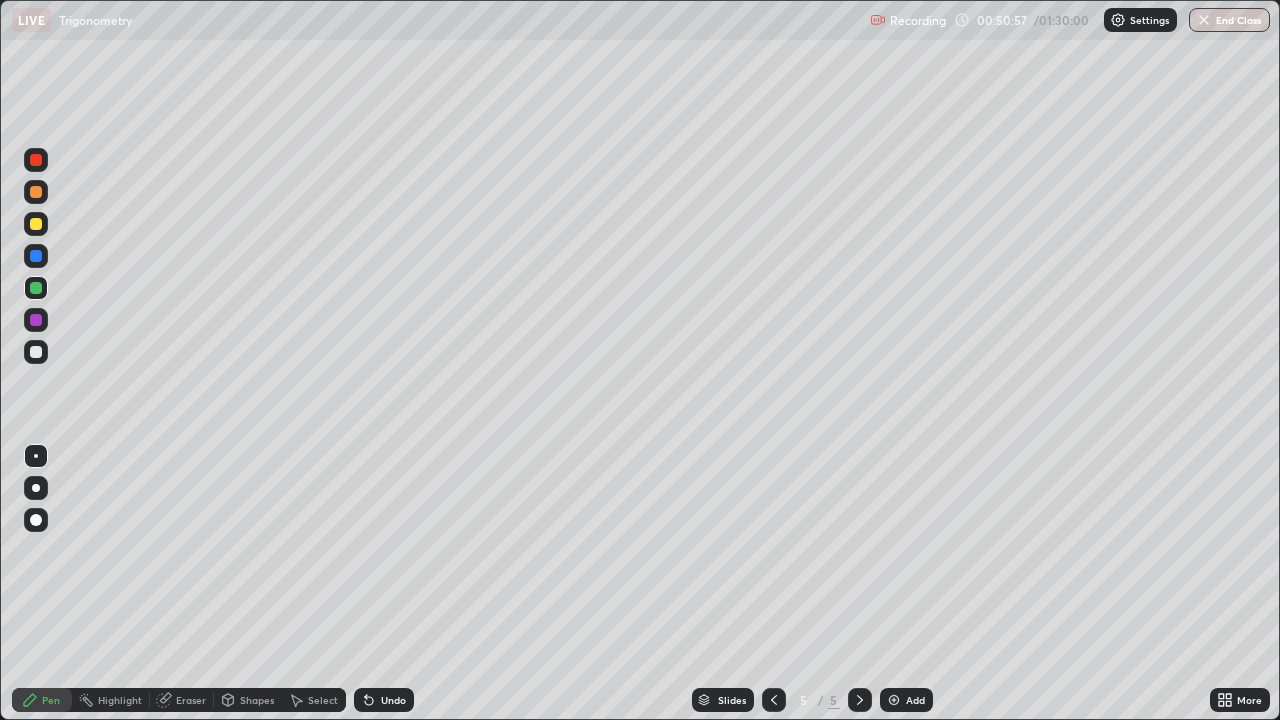 click at bounding box center (860, 700) 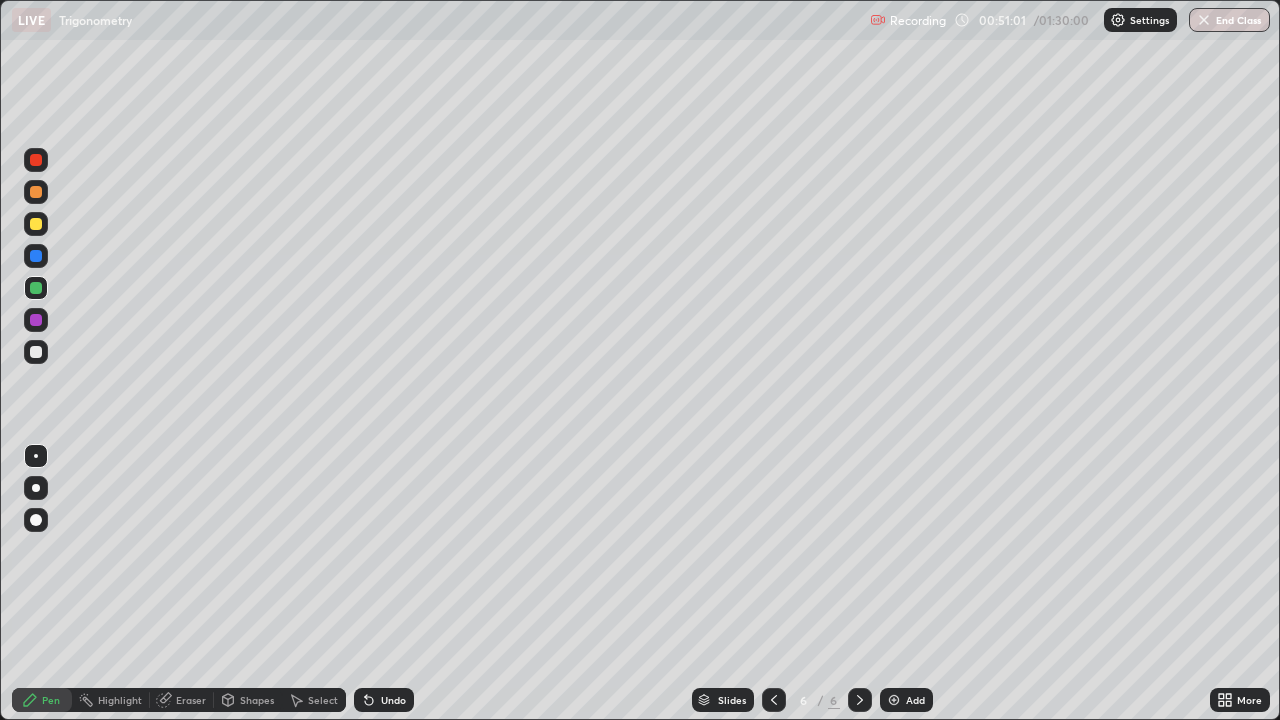 click at bounding box center [36, 192] 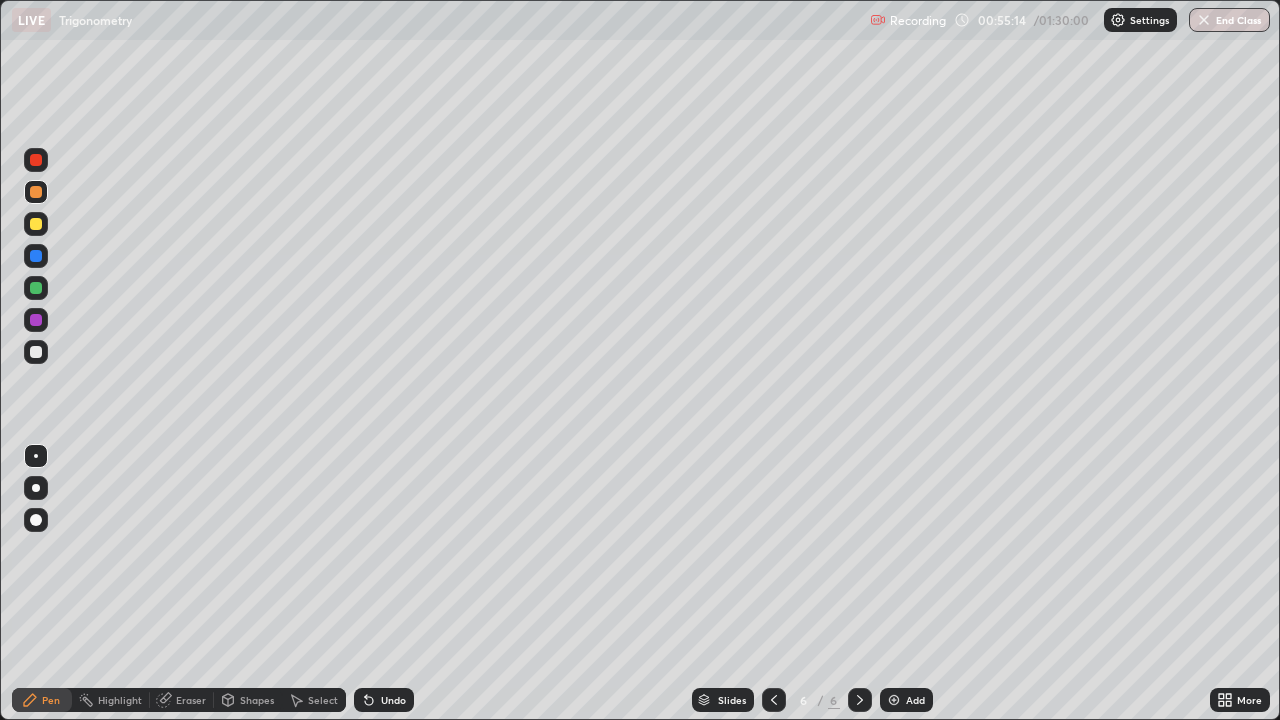 click at bounding box center [36, 352] 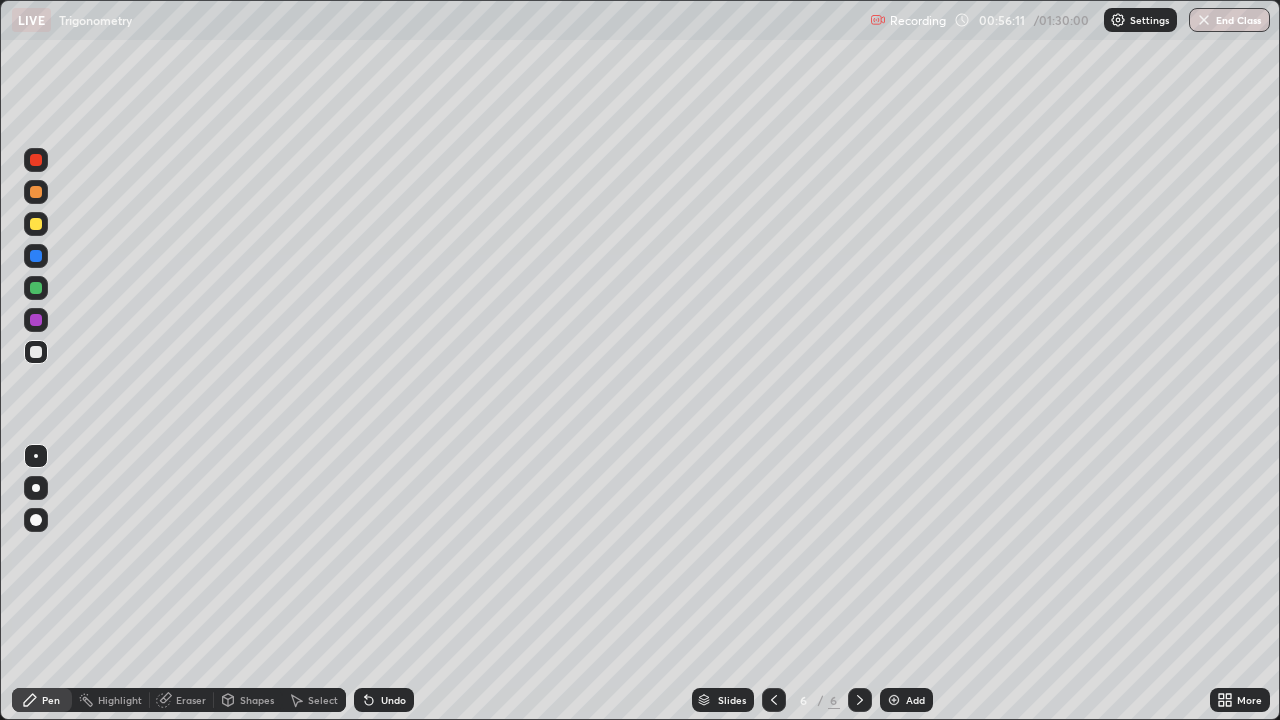 click at bounding box center [36, 224] 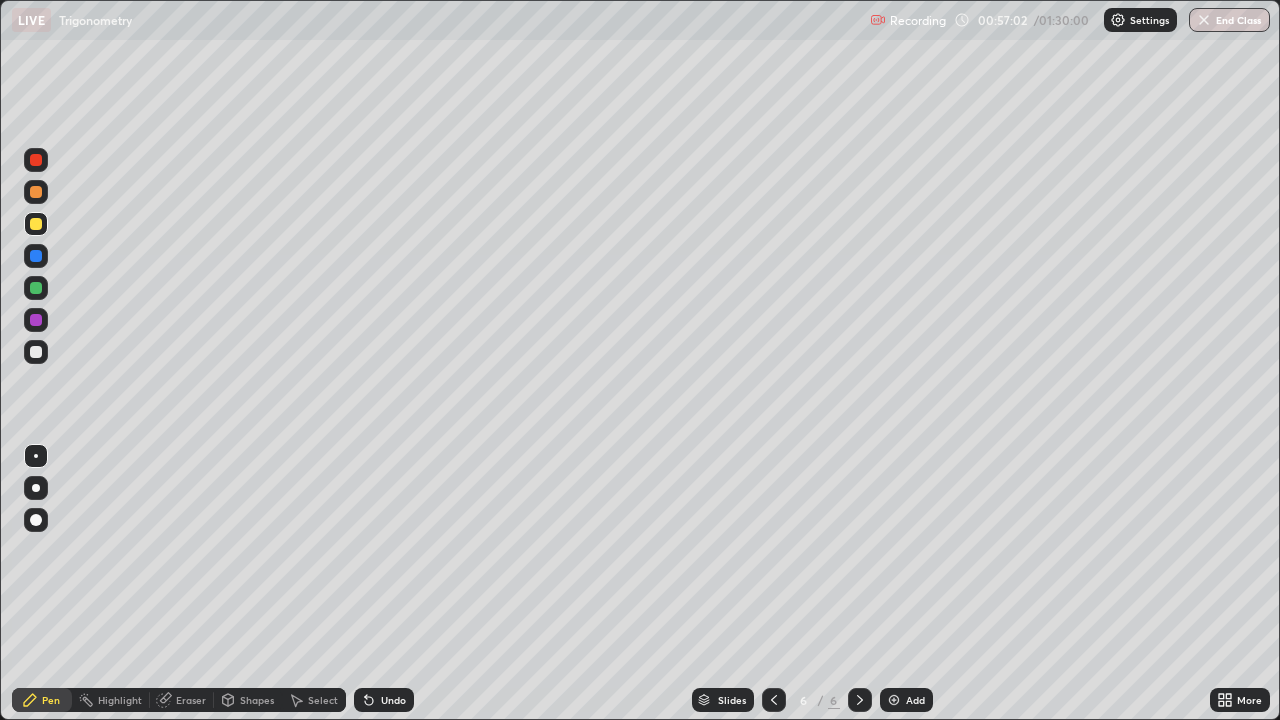 click at bounding box center (774, 700) 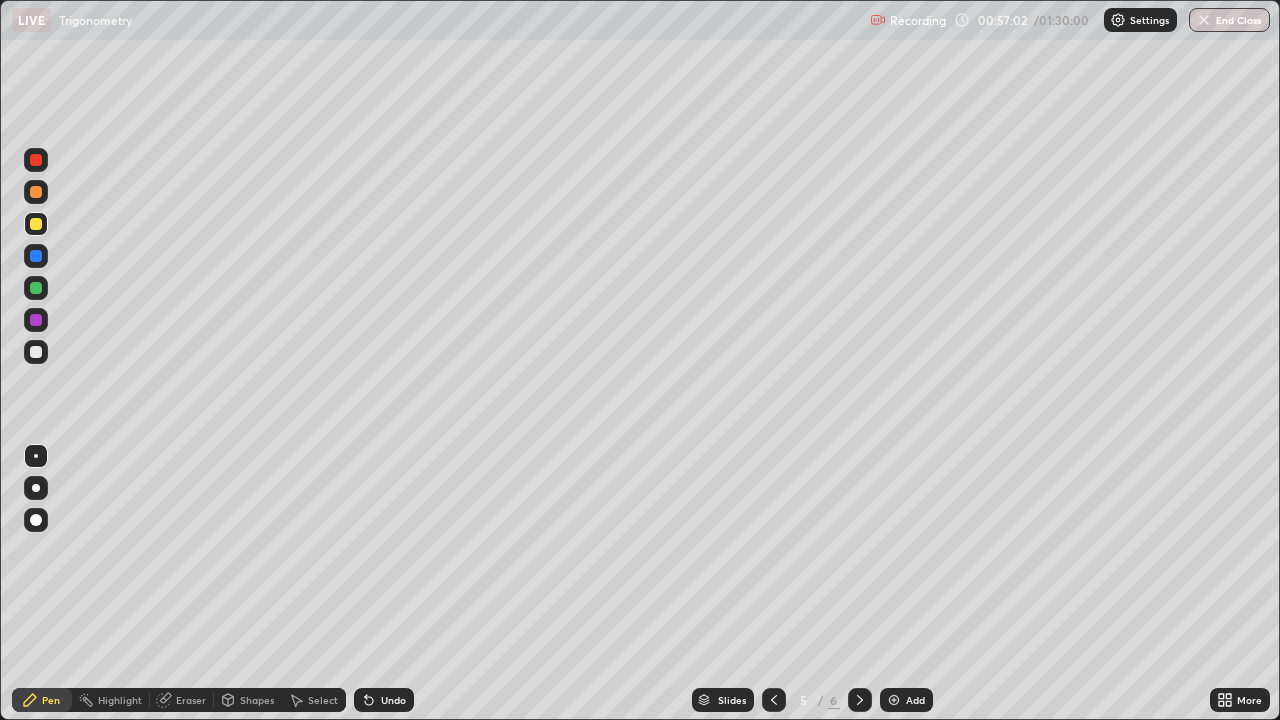 click at bounding box center (774, 700) 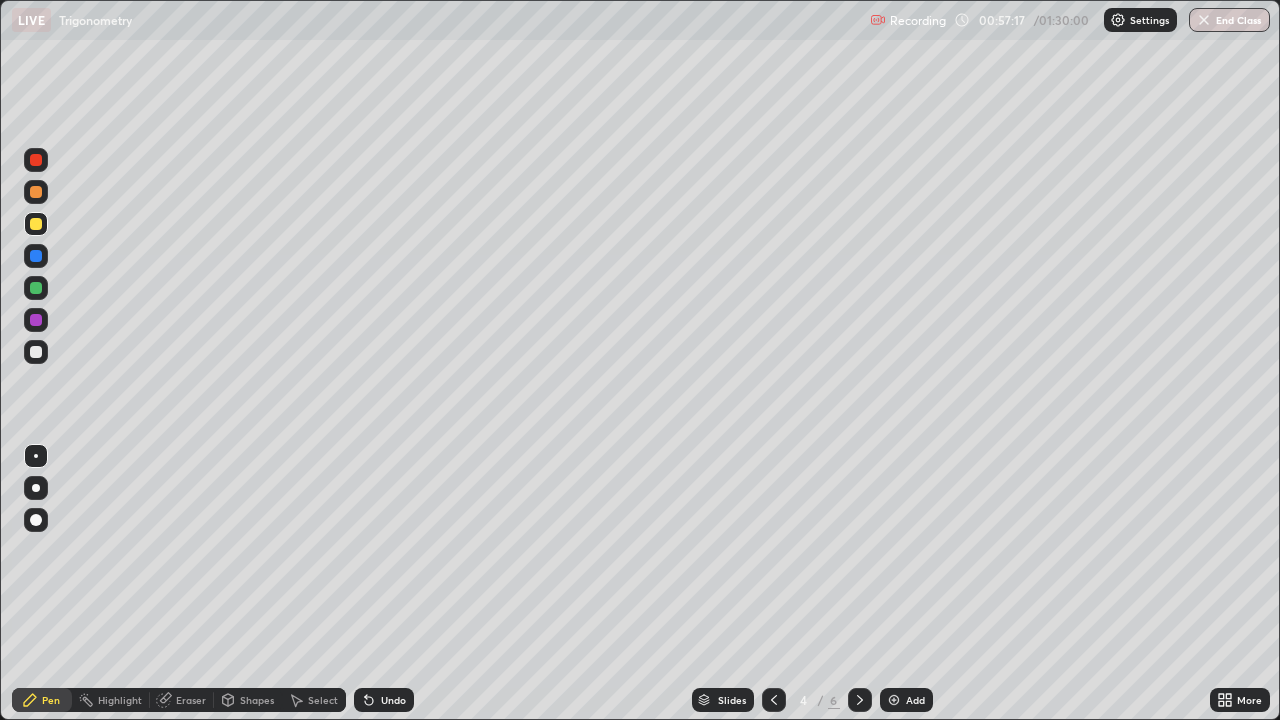 click 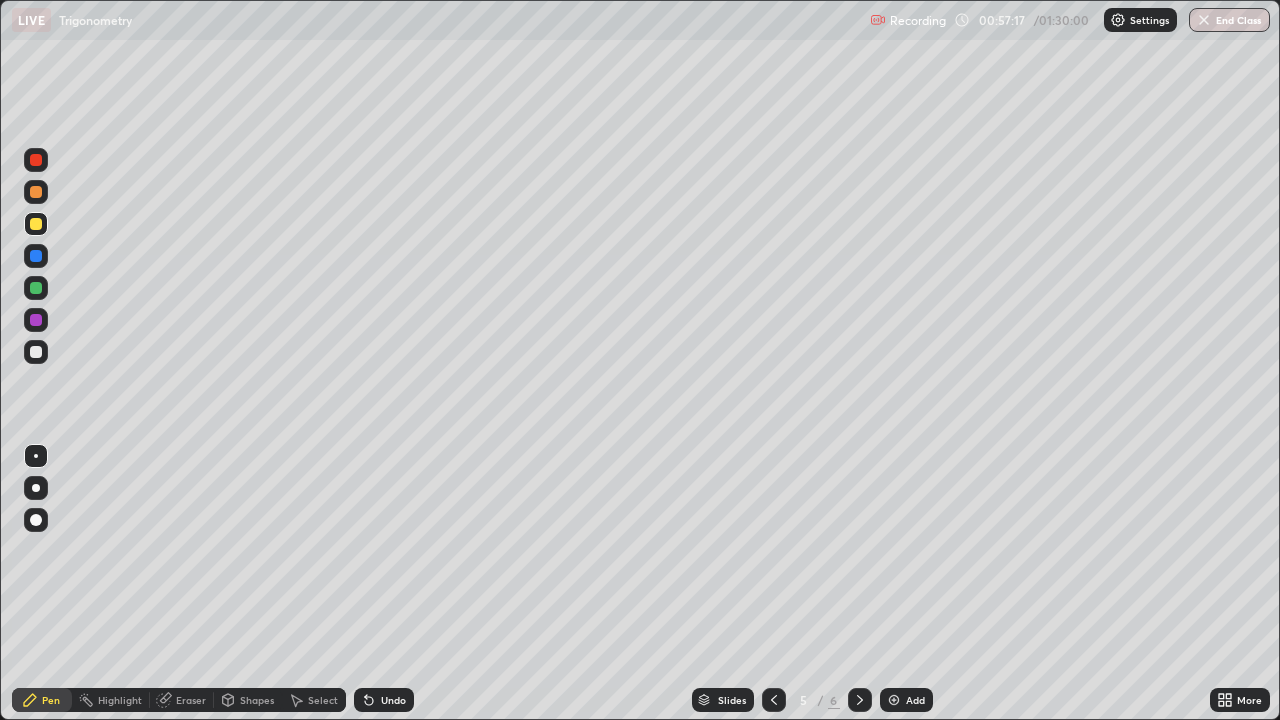 click at bounding box center [860, 700] 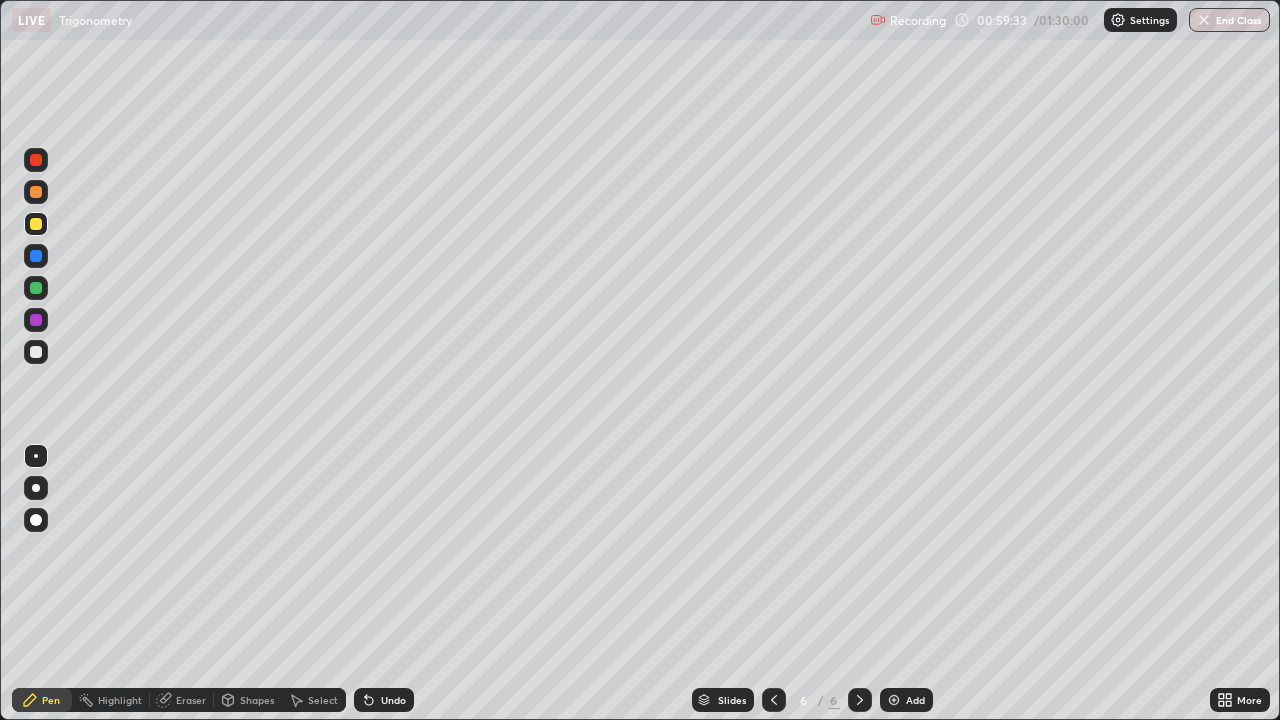 click on "End Class" at bounding box center [1229, 20] 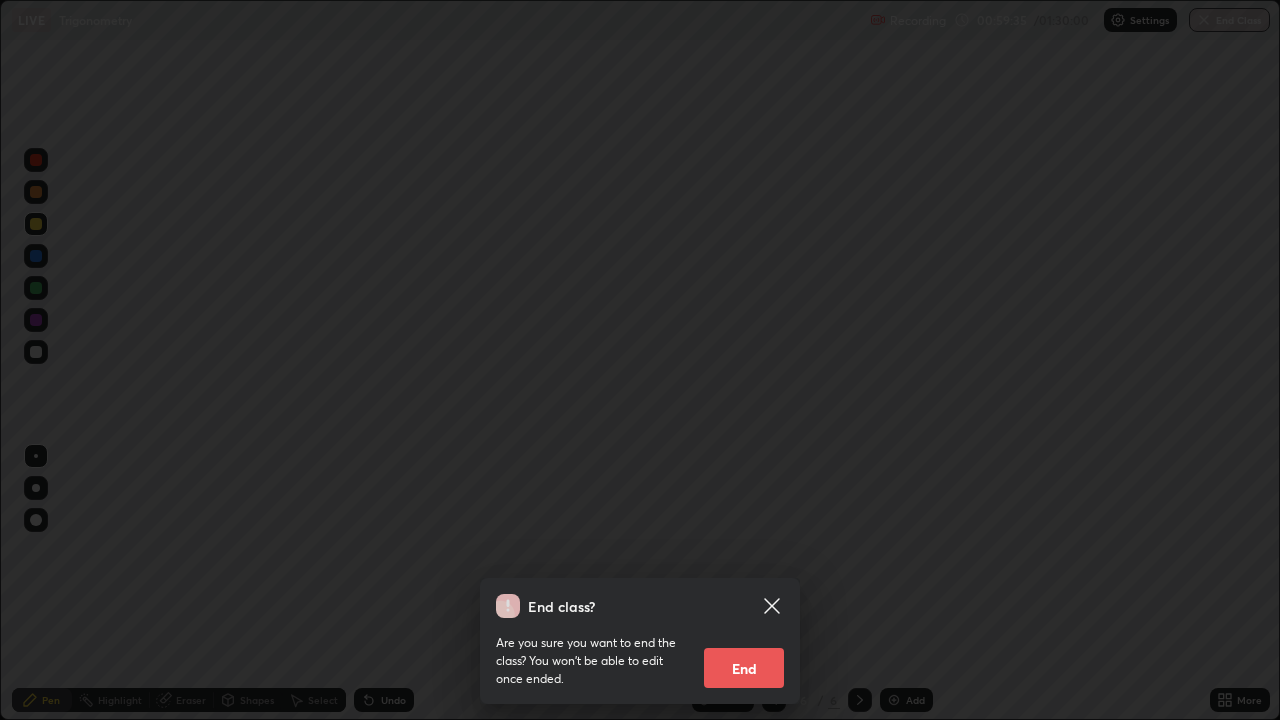 click on "End" at bounding box center (744, 668) 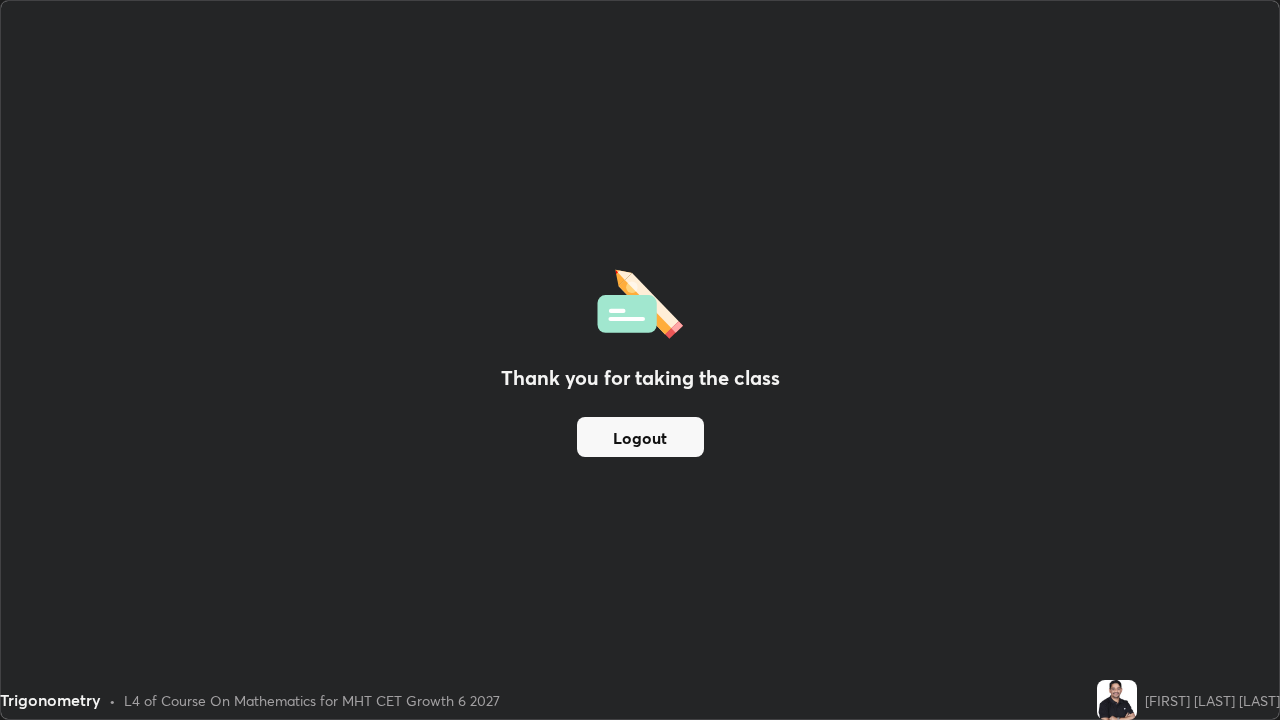 click on "Logout" at bounding box center [640, 437] 